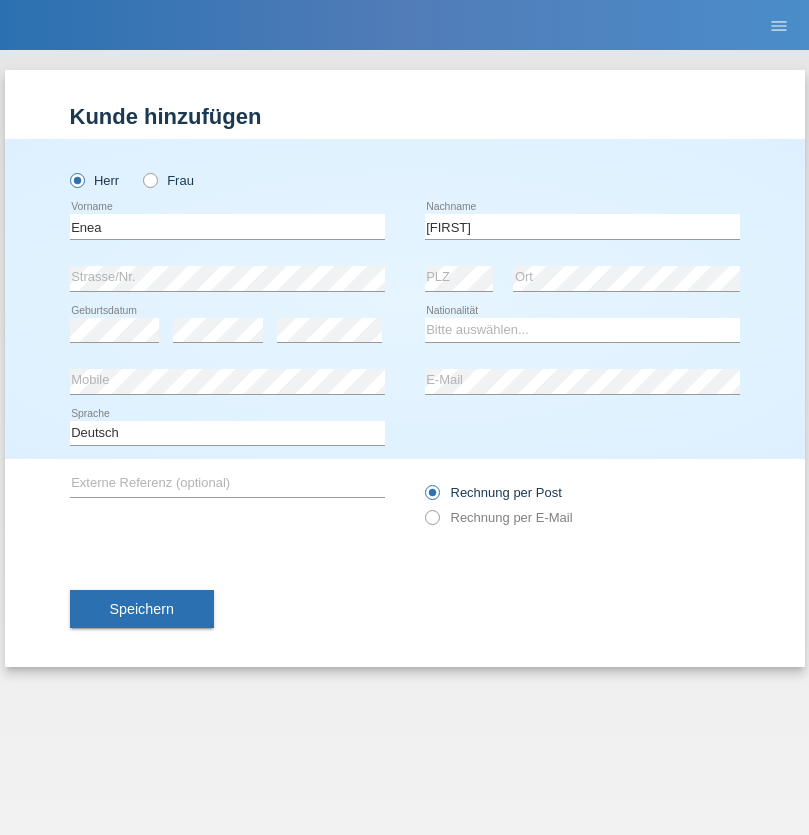 scroll, scrollTop: 0, scrollLeft: 0, axis: both 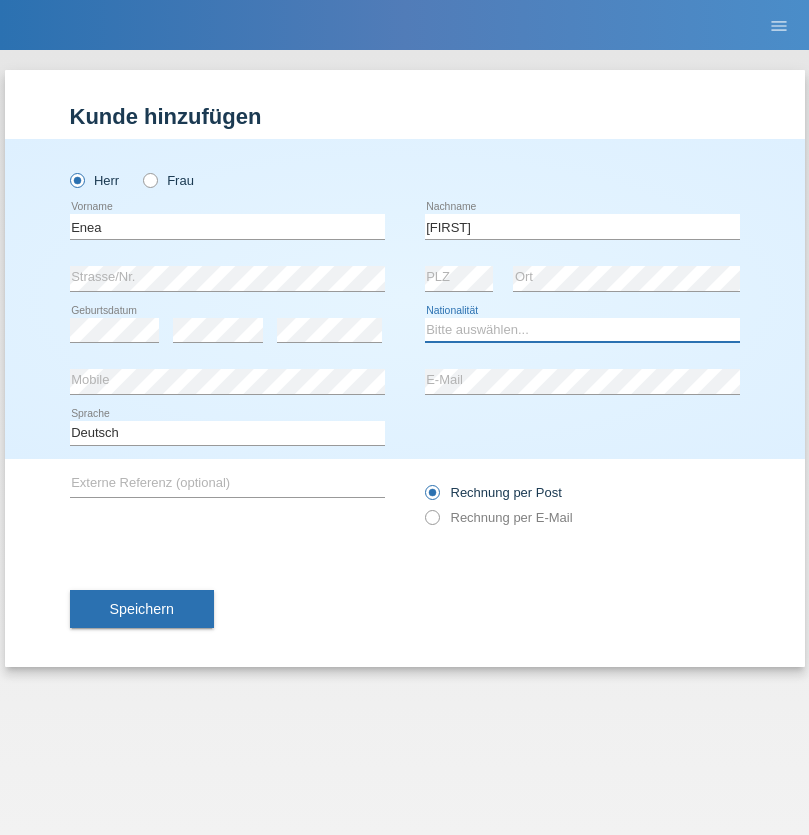 select on "OM" 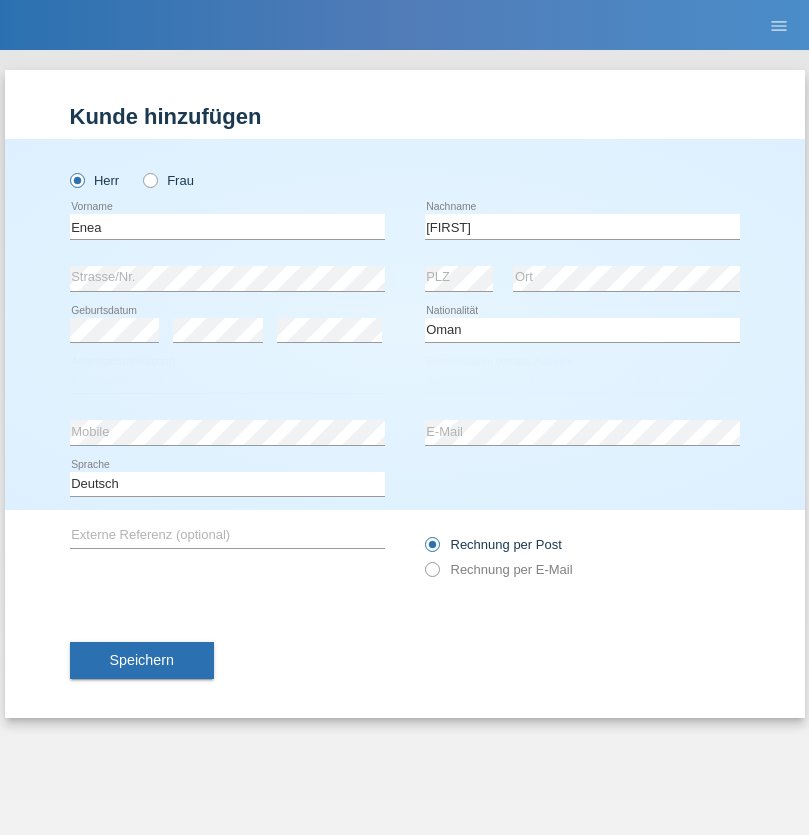 select on "C" 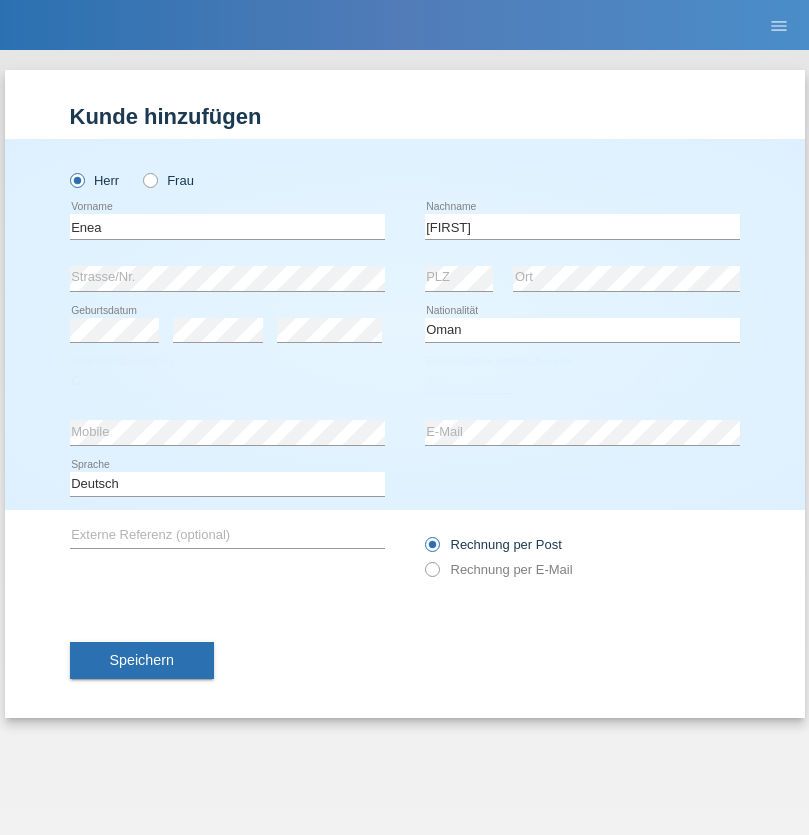 select on "17" 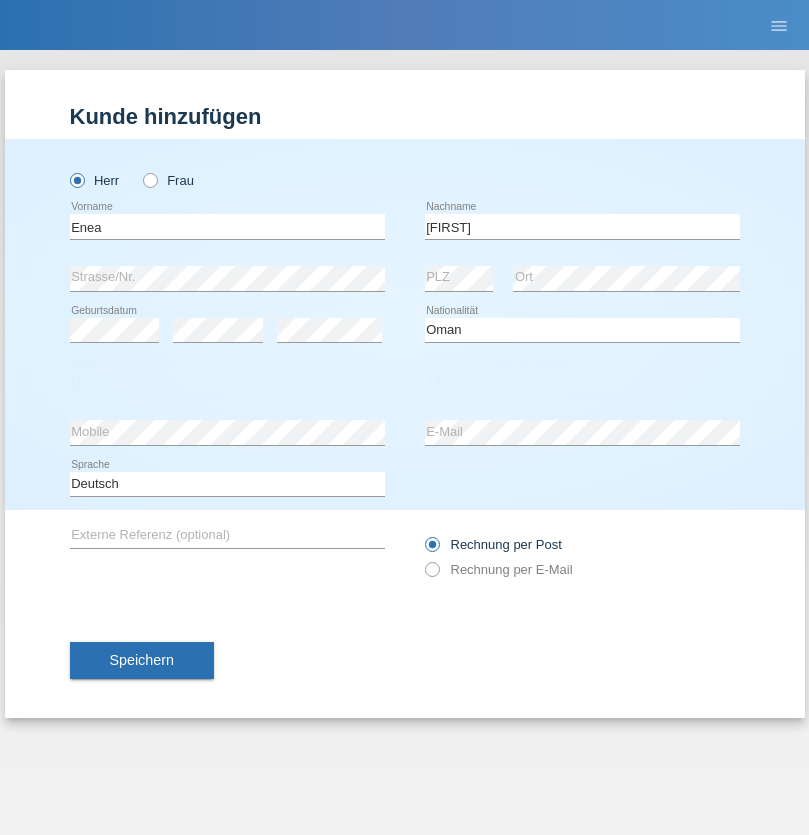 select on "06" 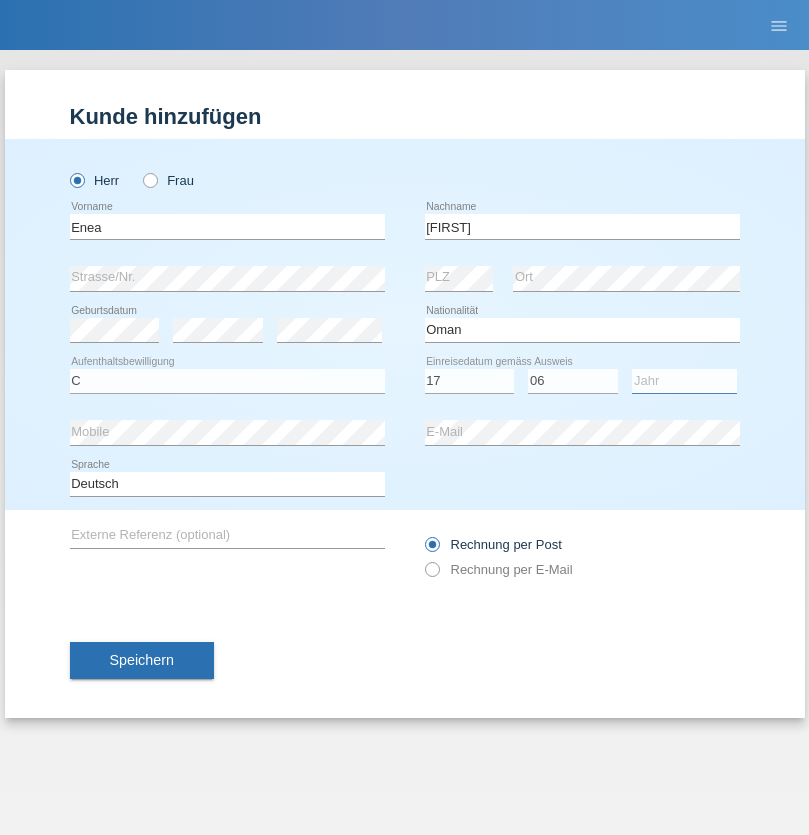 select on "2021" 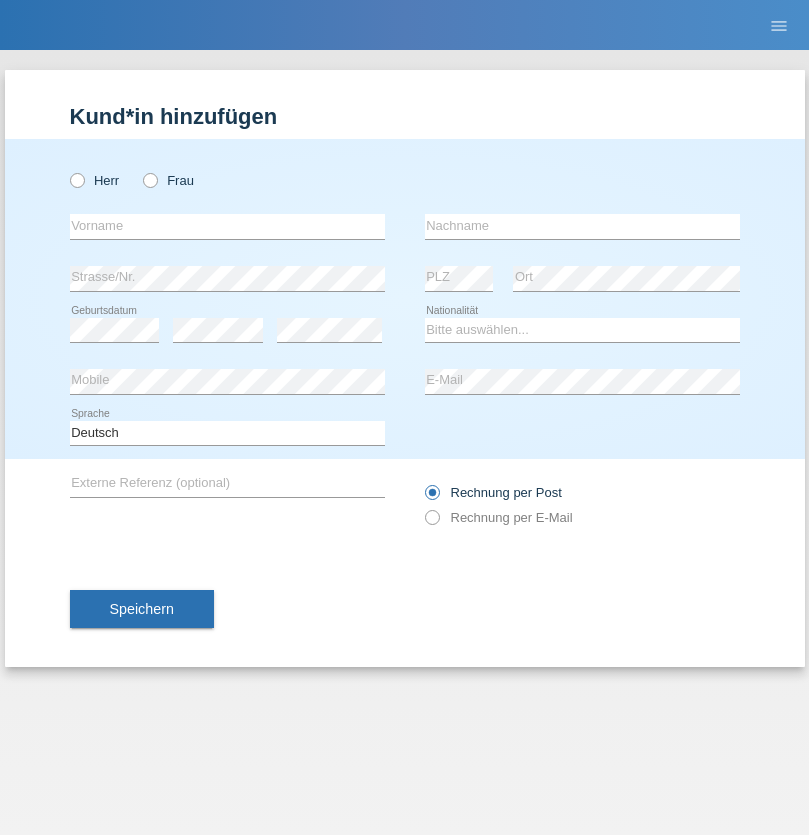 scroll, scrollTop: 0, scrollLeft: 0, axis: both 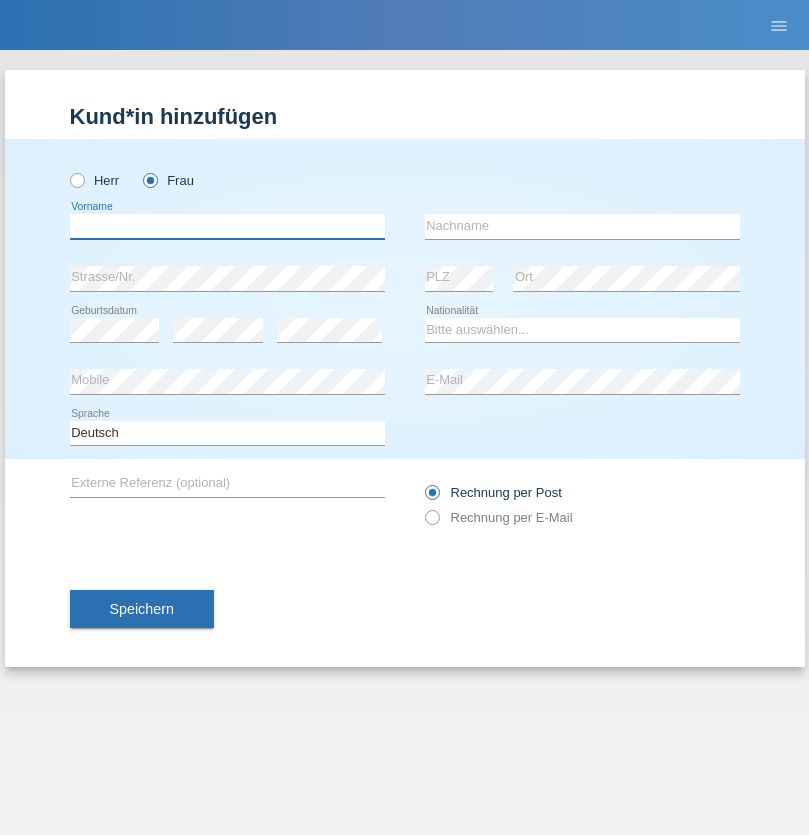 click at bounding box center (227, 226) 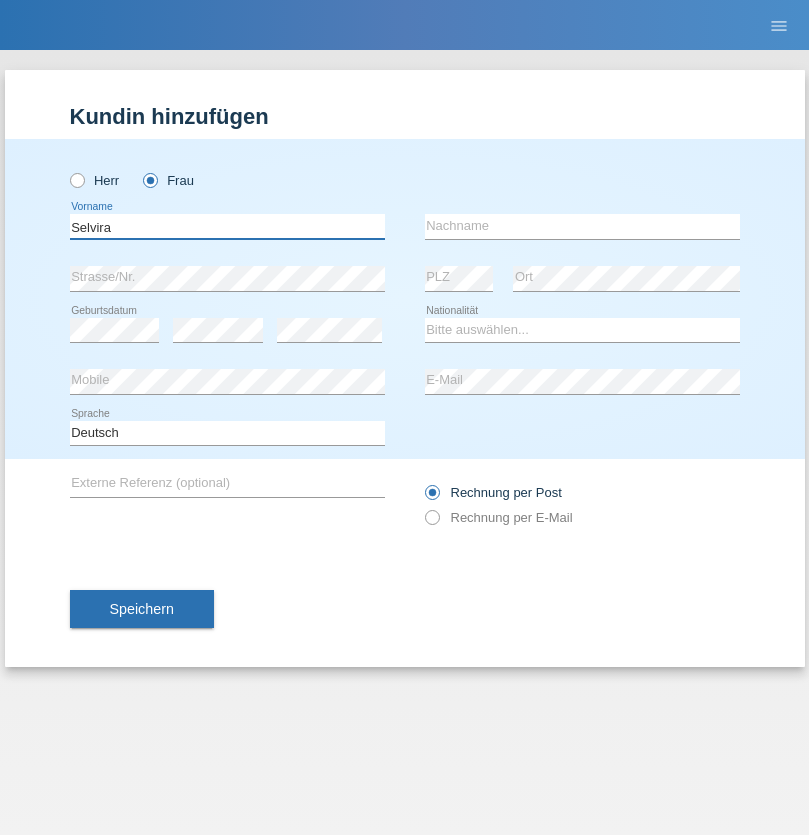 type on "Selvira" 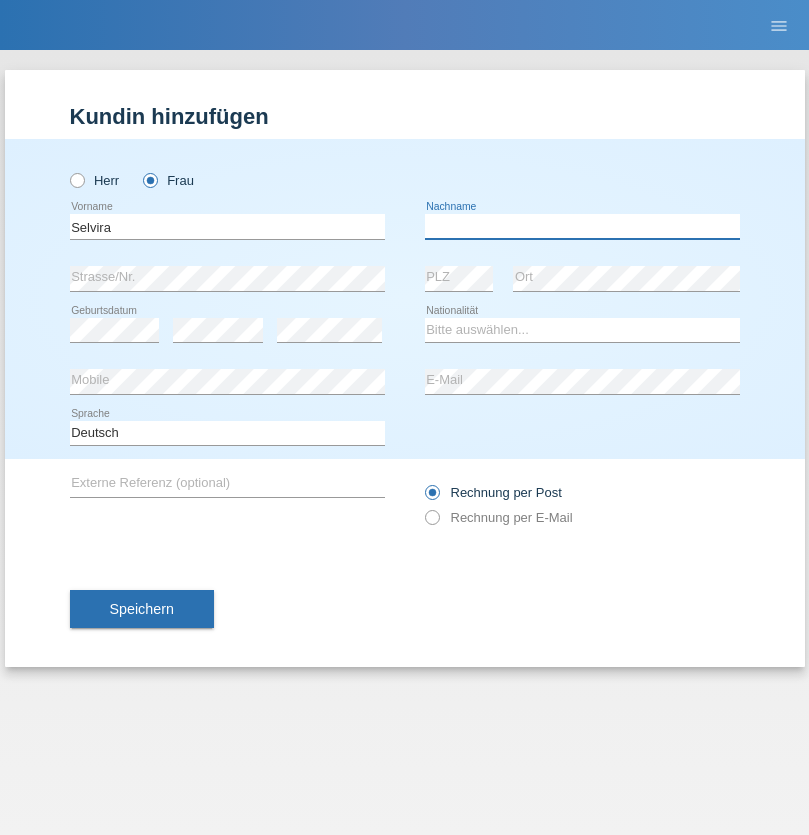 click at bounding box center [582, 226] 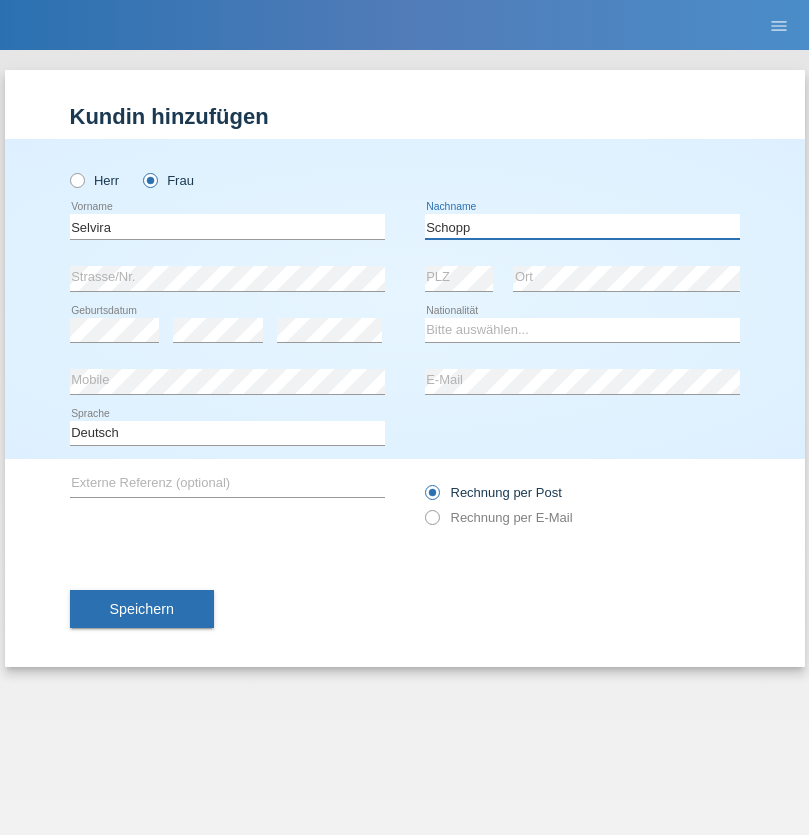 type on "Schopp" 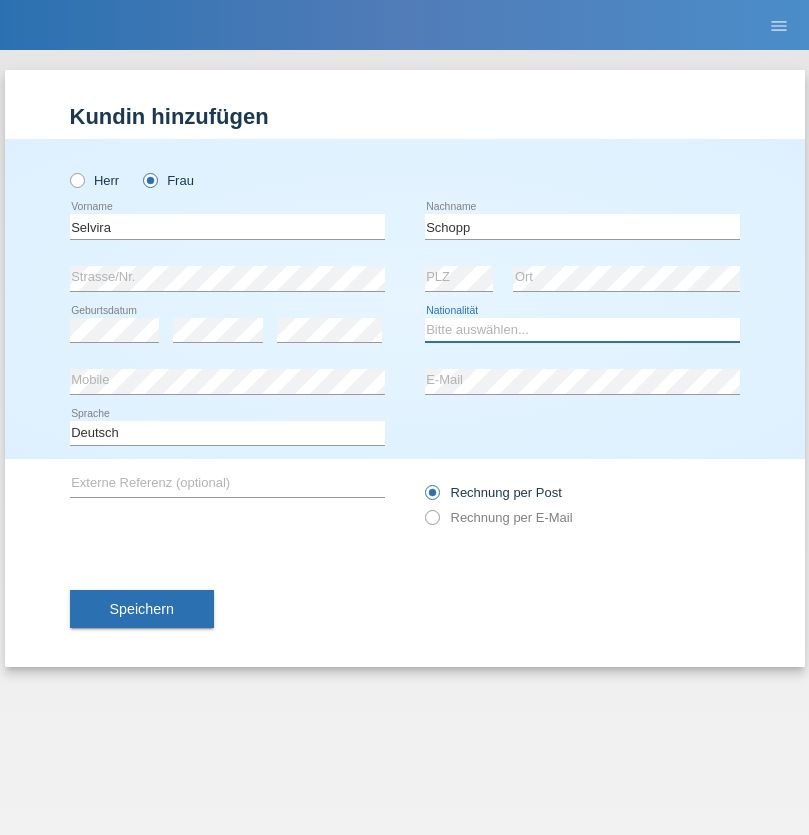 select on "CH" 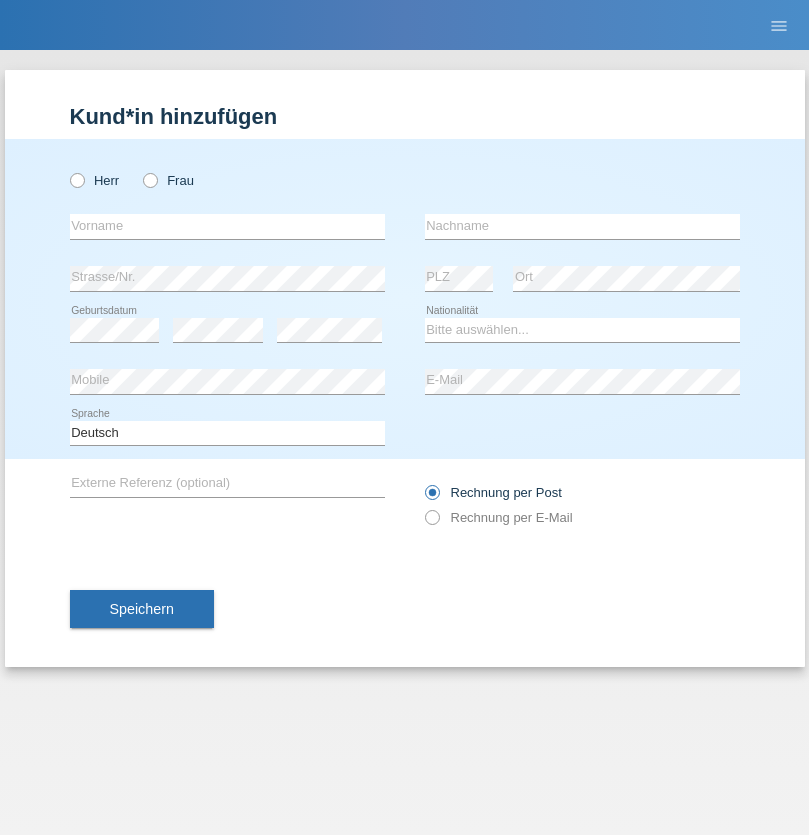 scroll, scrollTop: 0, scrollLeft: 0, axis: both 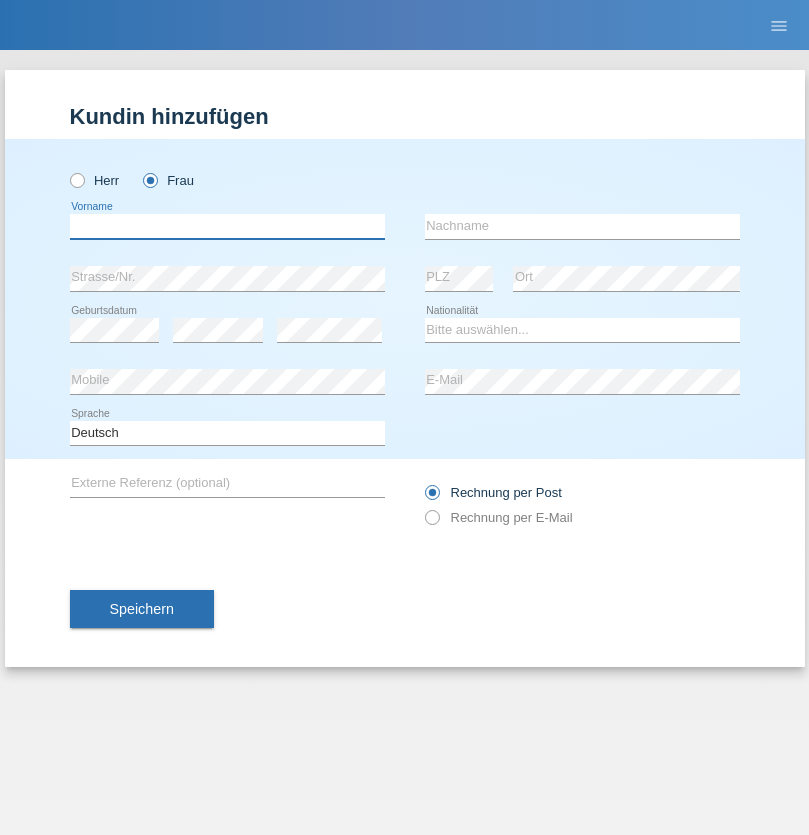 click at bounding box center [227, 226] 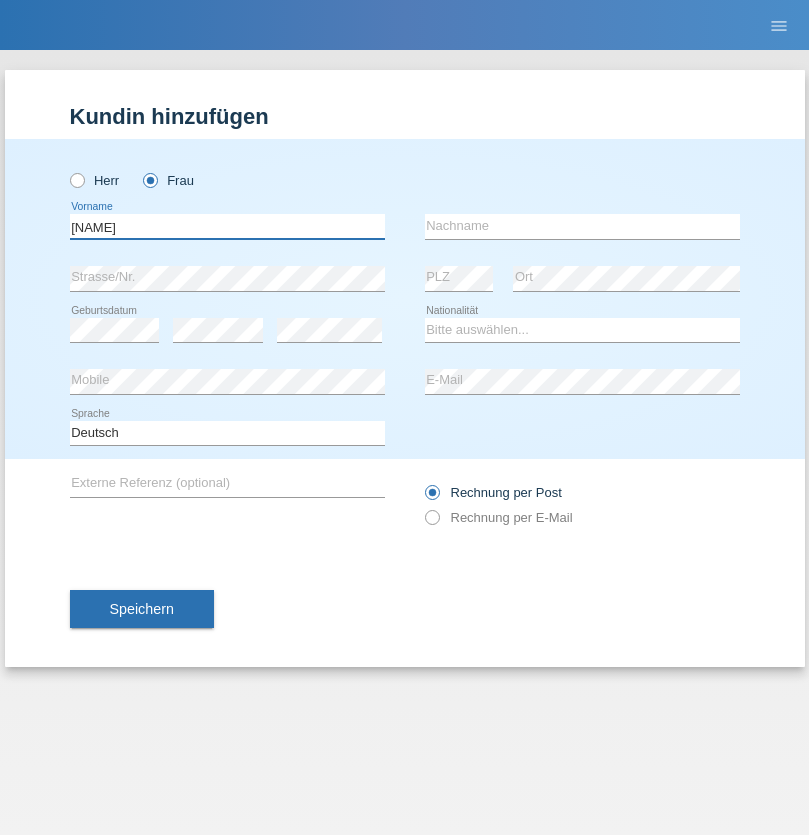 type on "[NAME]" 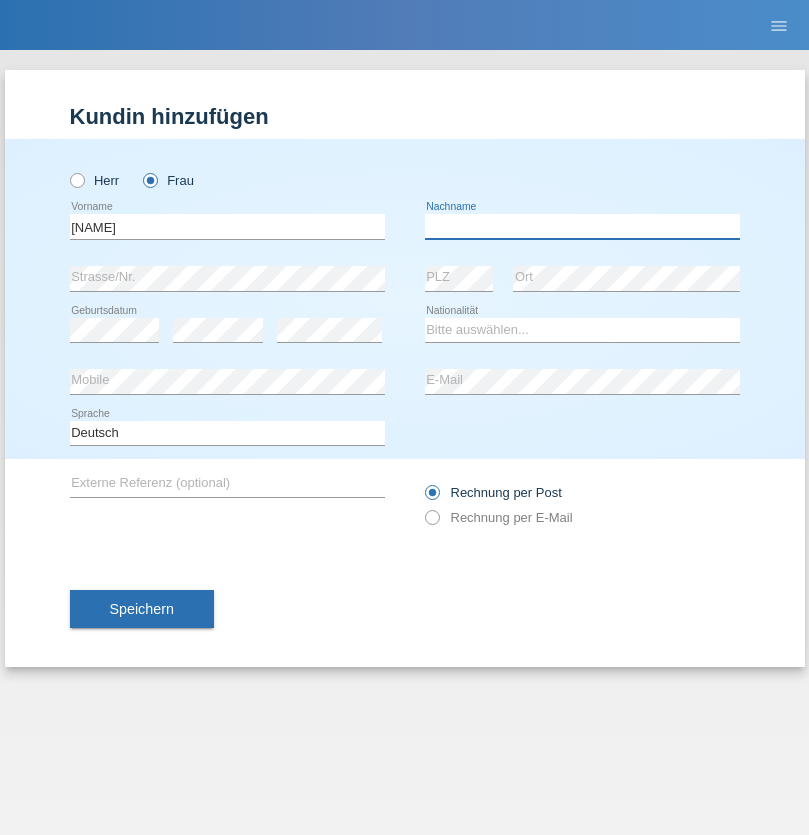click at bounding box center [582, 226] 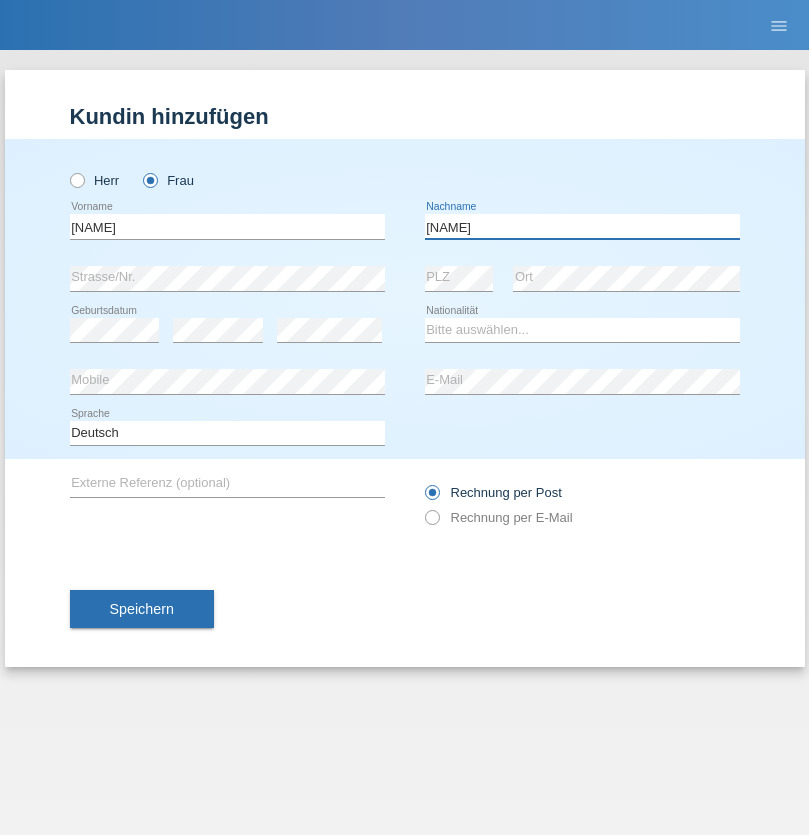 type on "BERNATOVA" 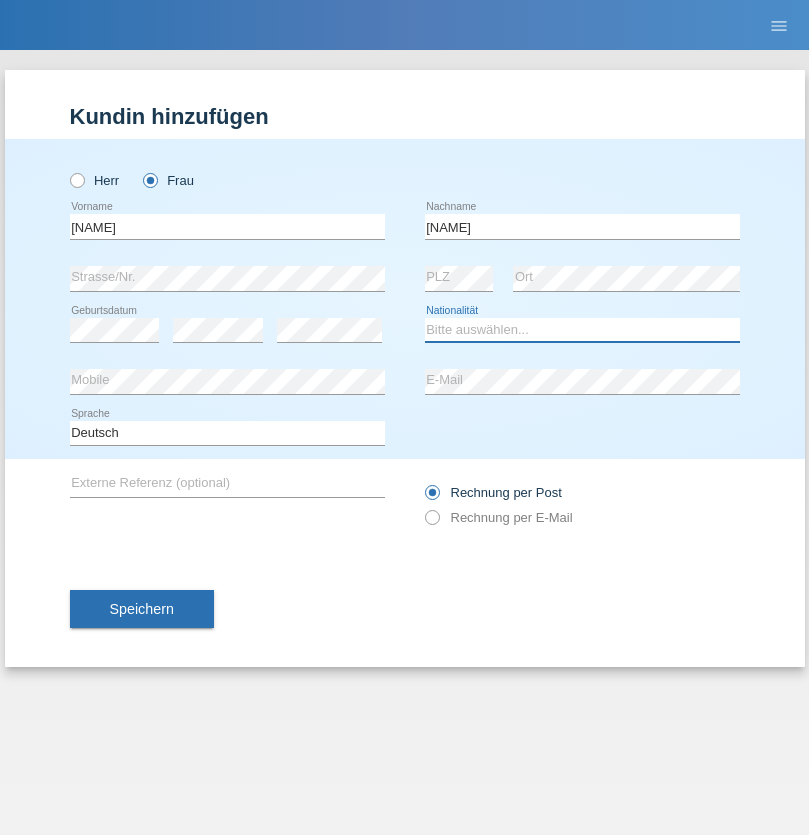 select on "SK" 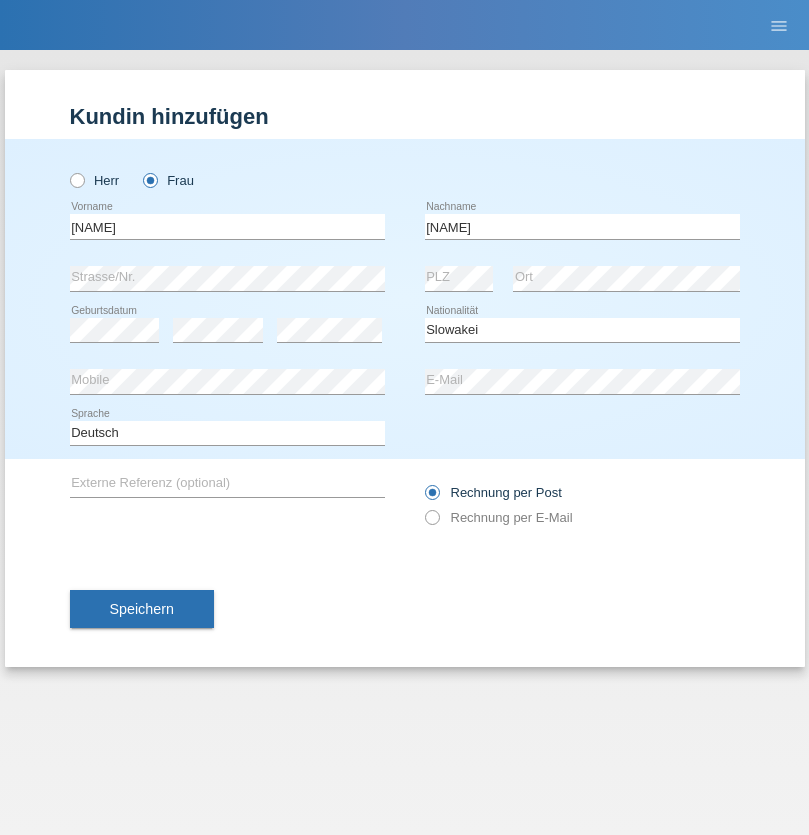 select on "C" 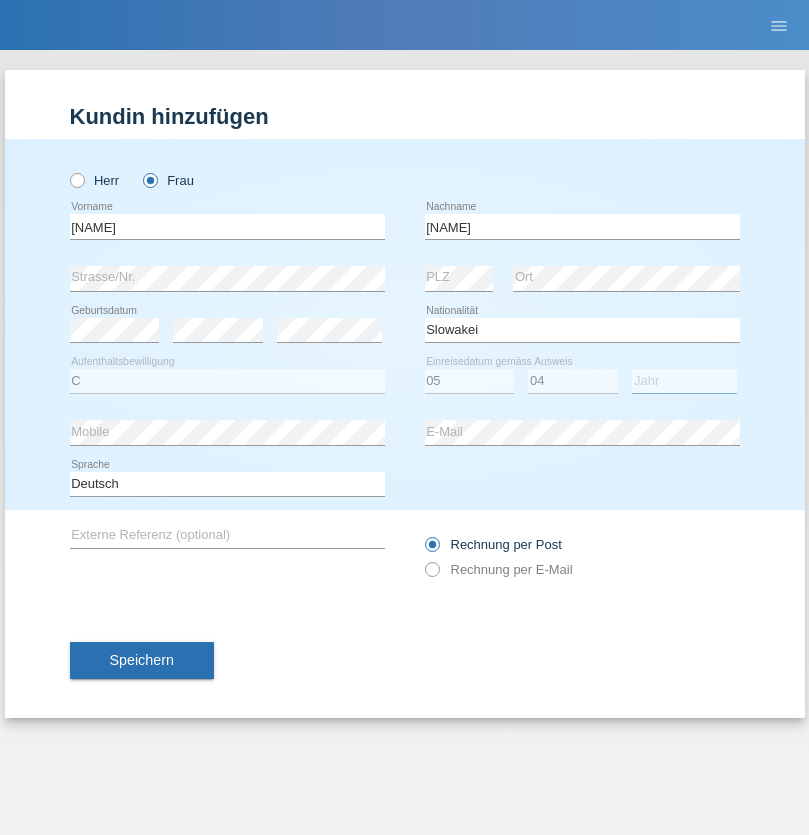 select on "2014" 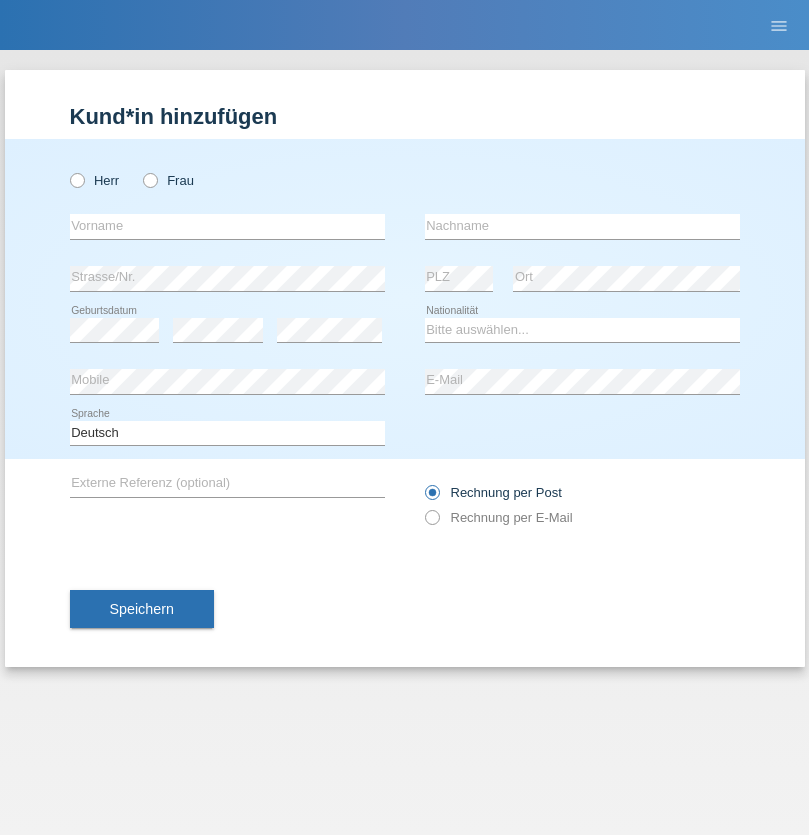 scroll, scrollTop: 0, scrollLeft: 0, axis: both 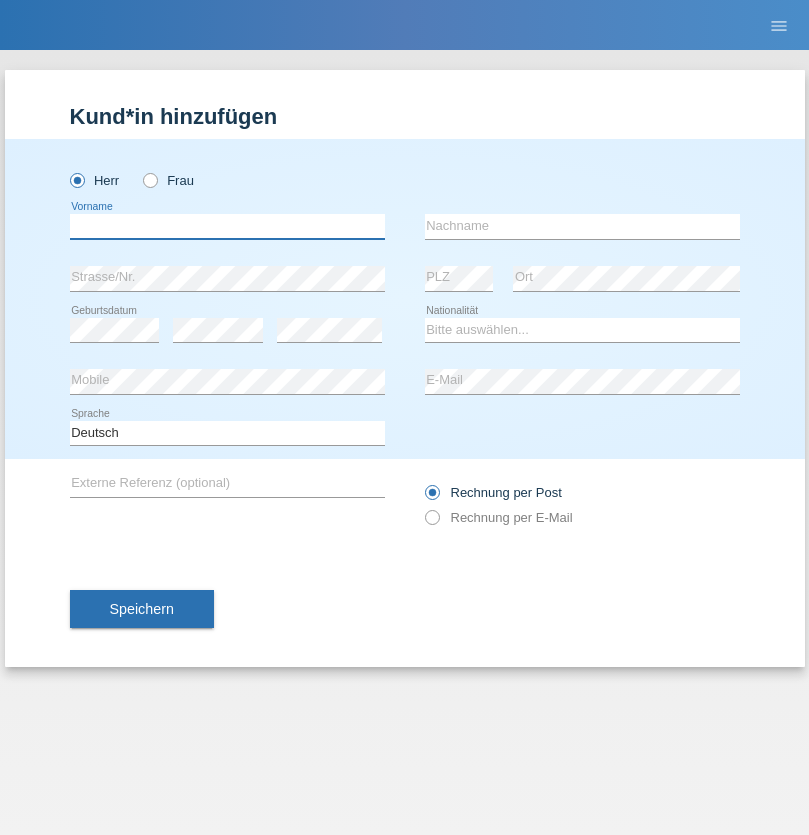 click at bounding box center [227, 226] 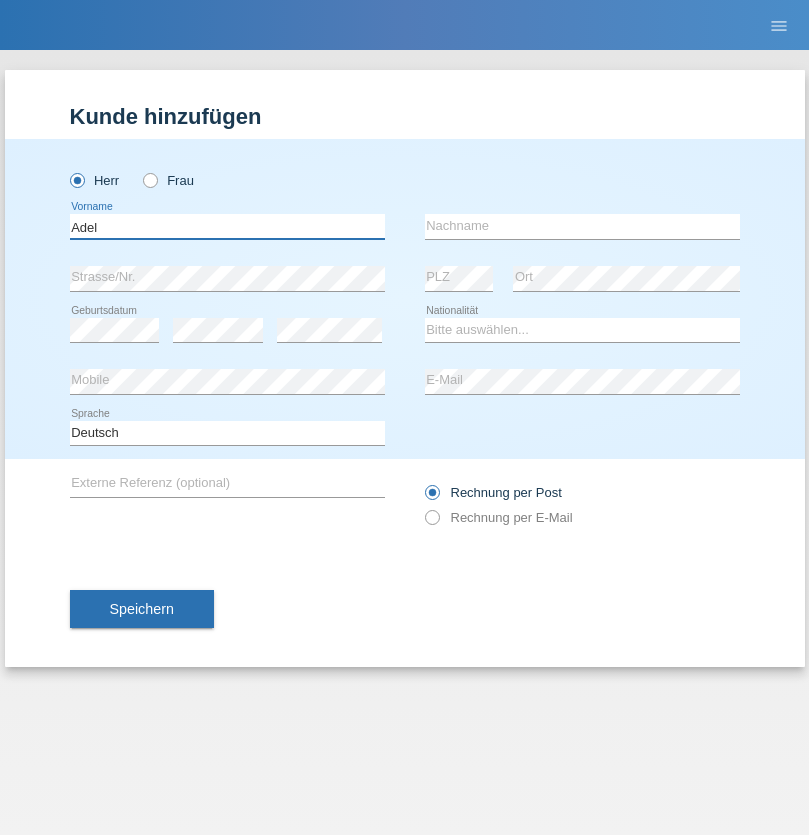 type on "Adel" 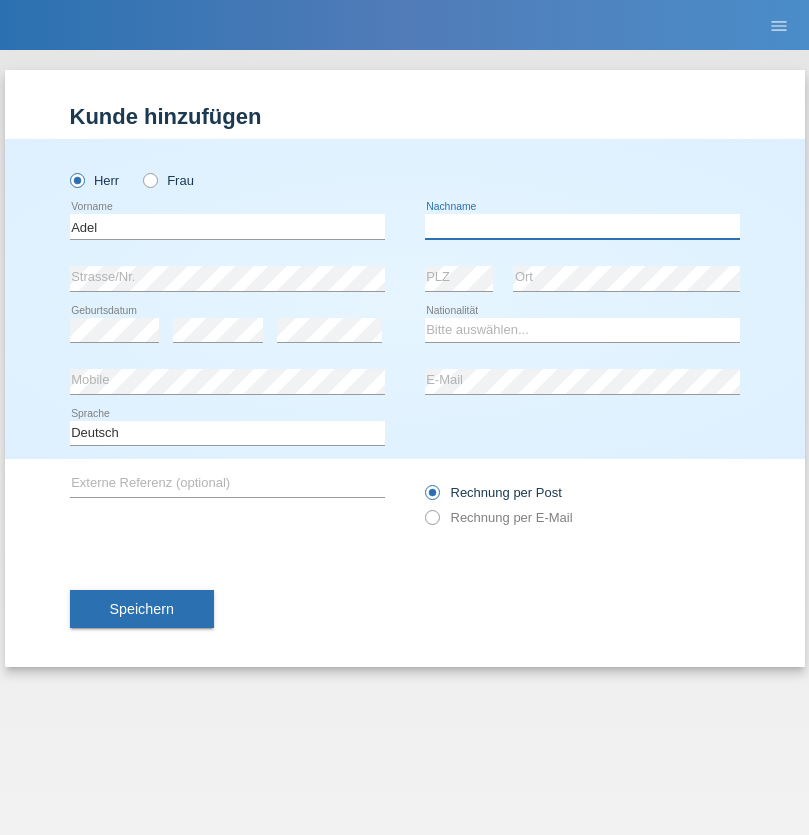 click at bounding box center (582, 226) 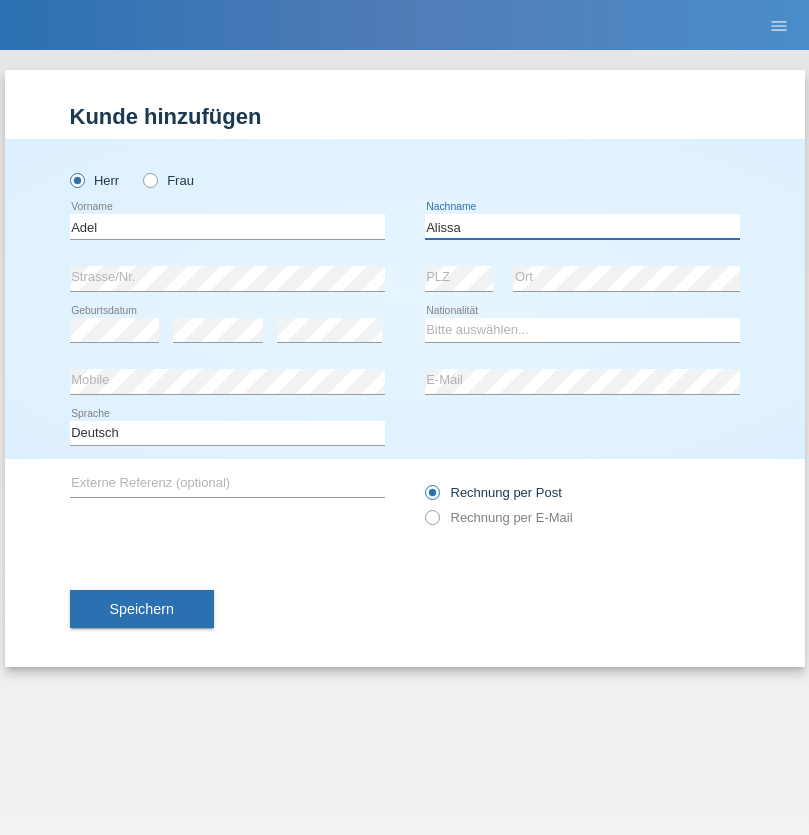 type on "Alissa" 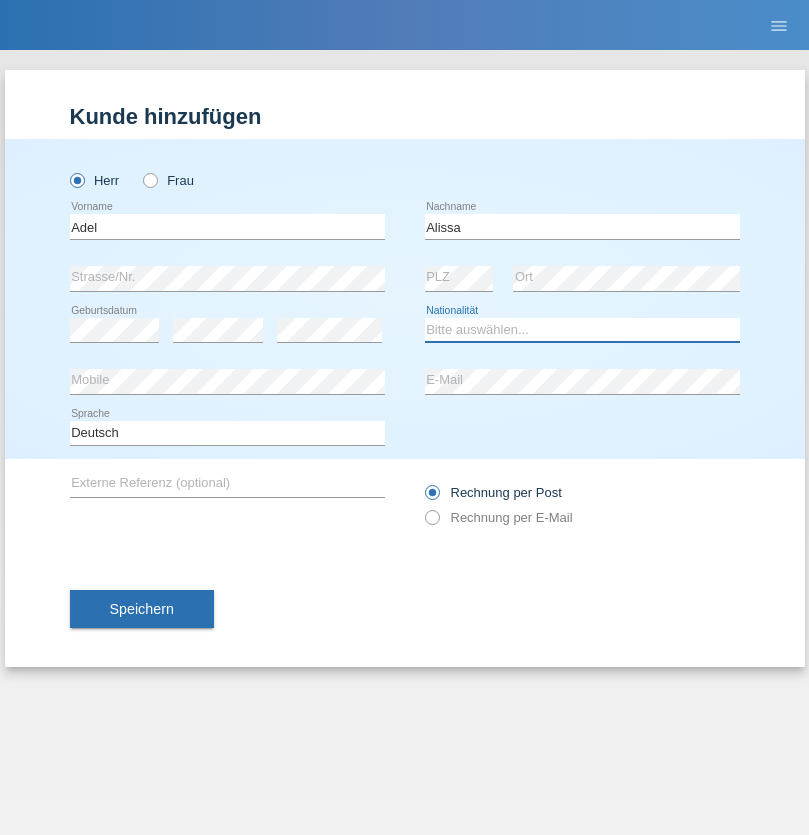 select on "SY" 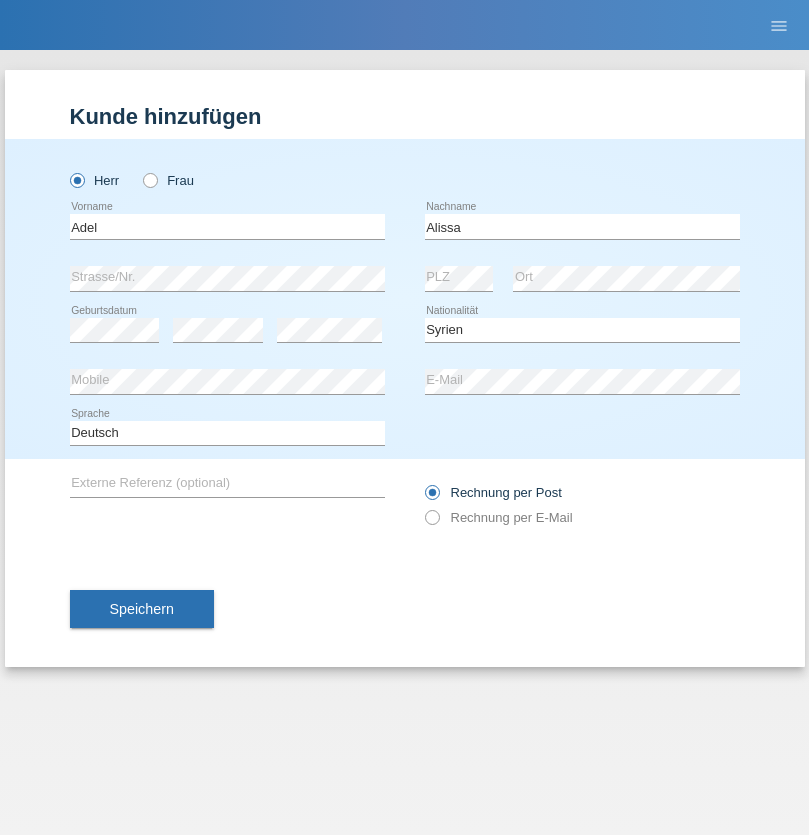 select on "C" 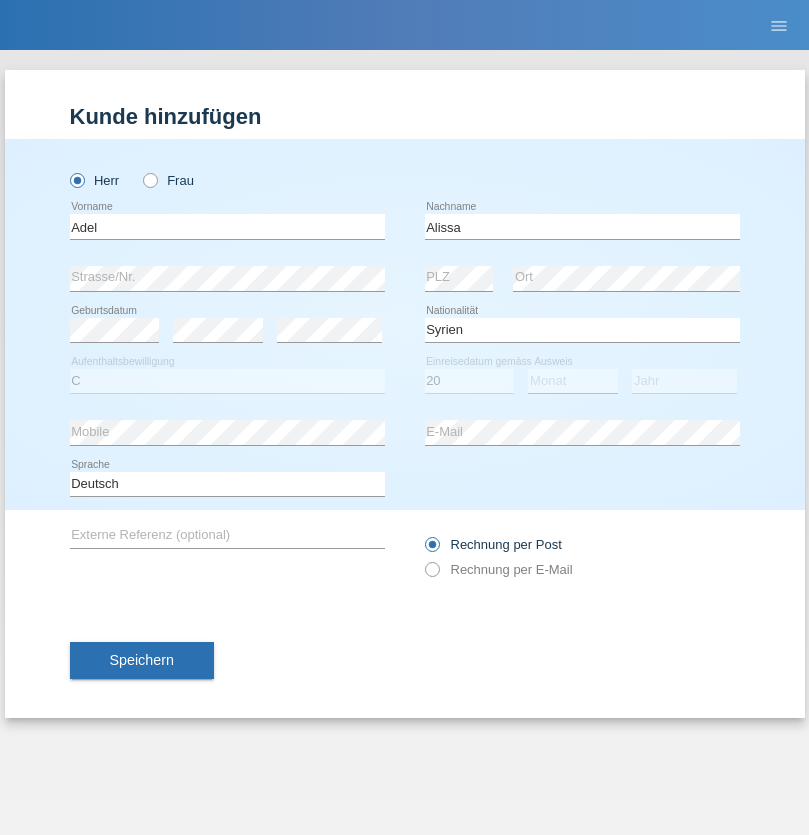 select on "09" 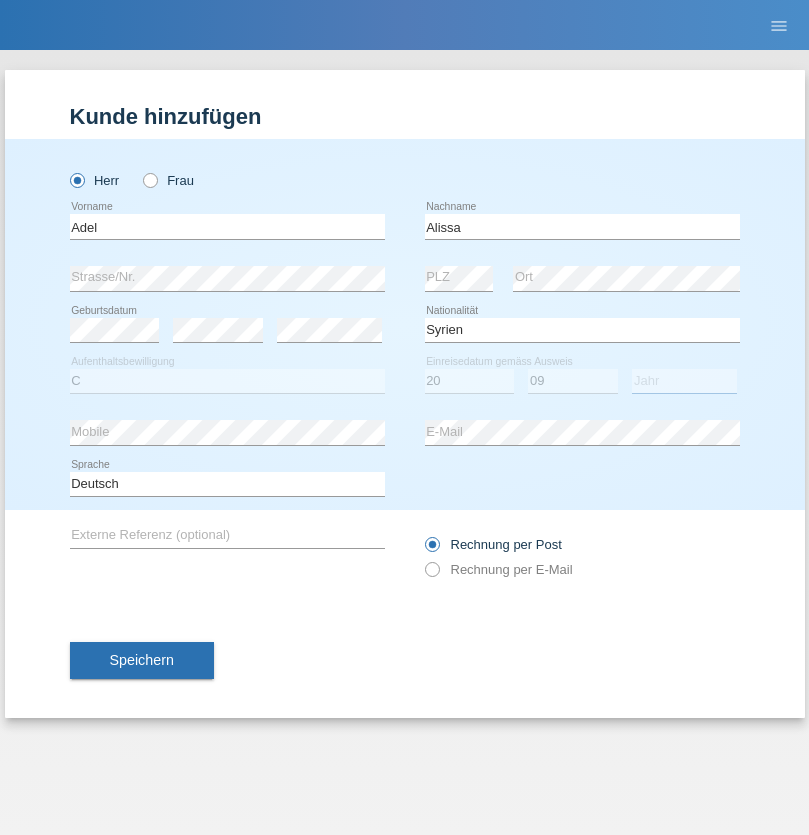 select on "2018" 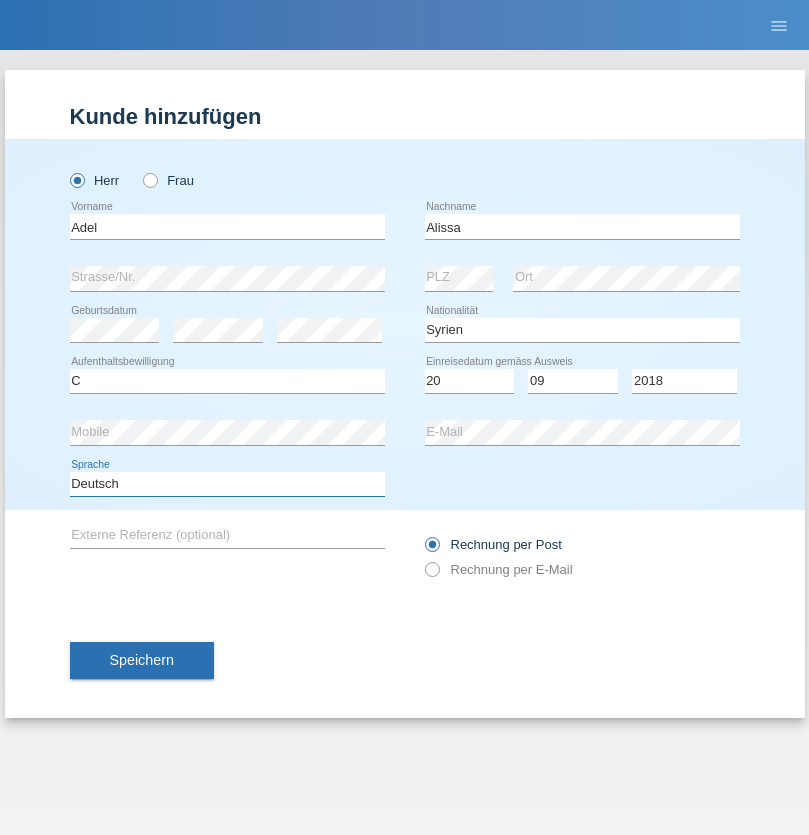 select on "en" 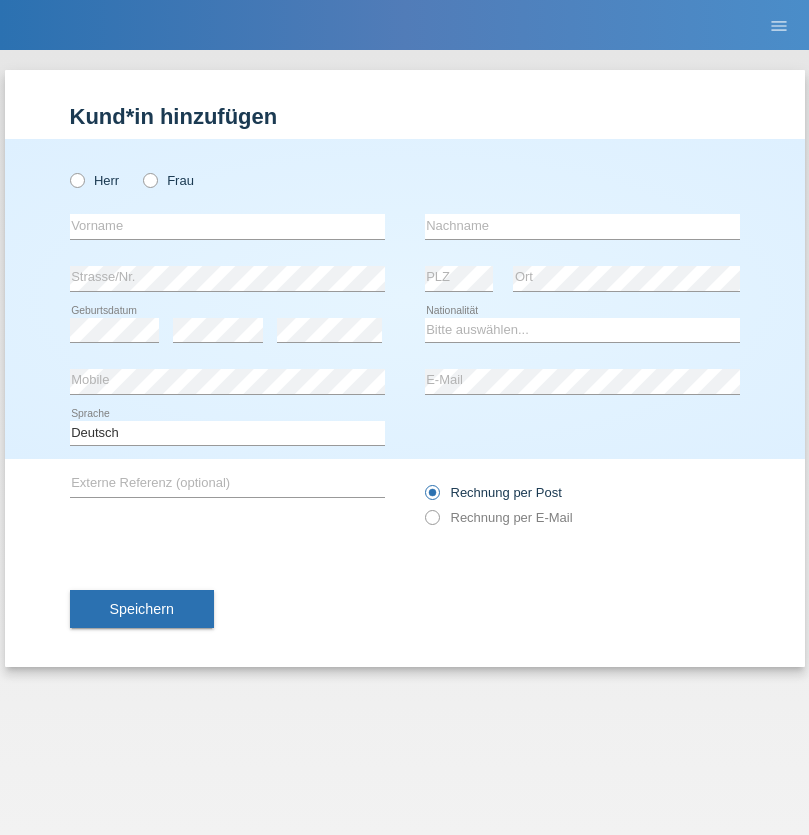 scroll, scrollTop: 0, scrollLeft: 0, axis: both 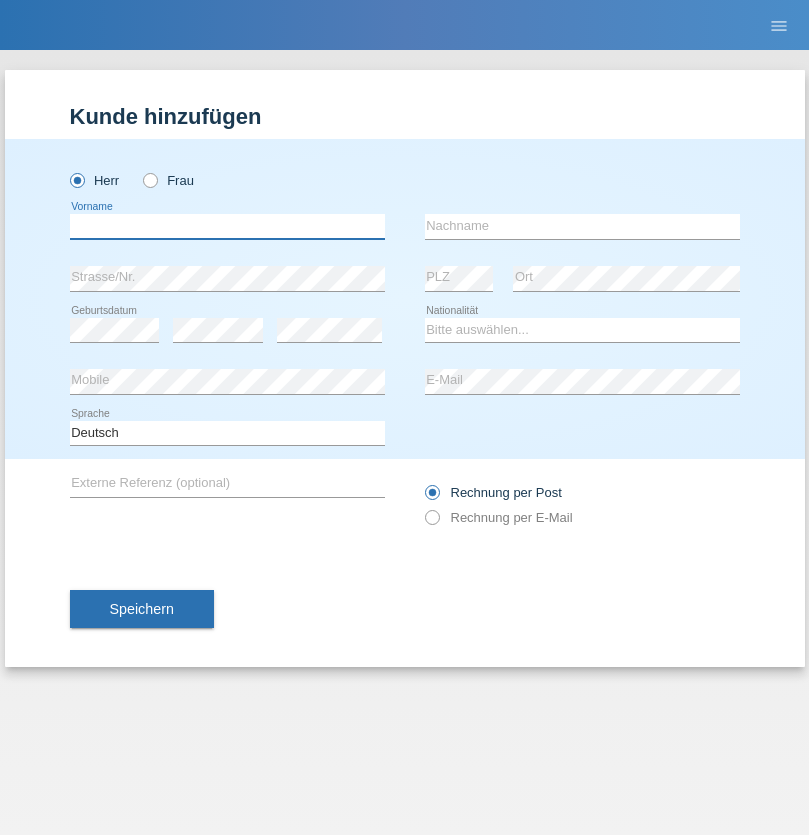 click at bounding box center (227, 226) 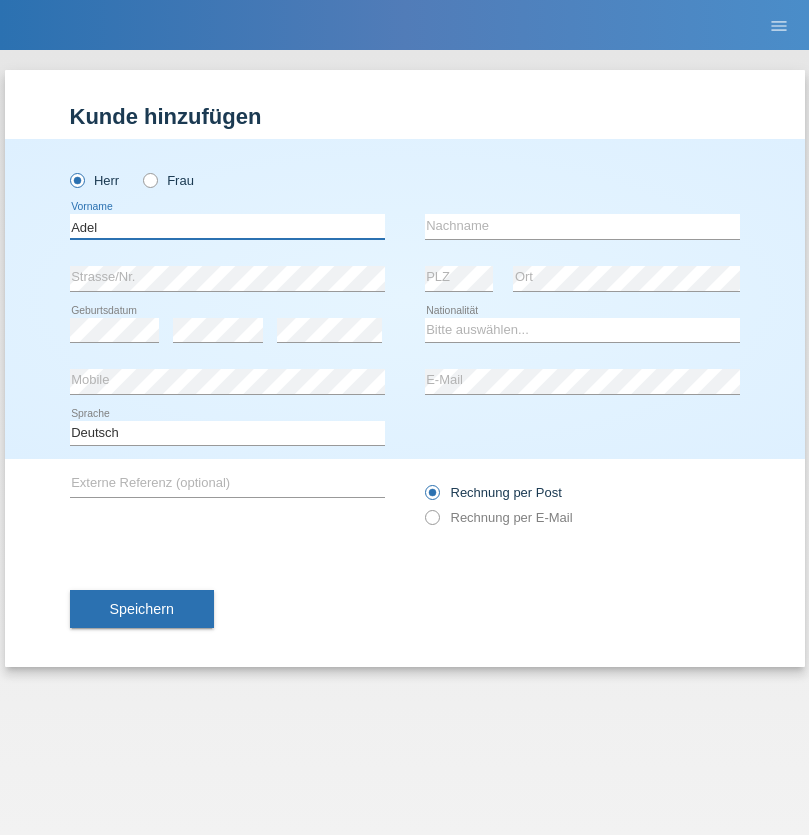 type on "Adel" 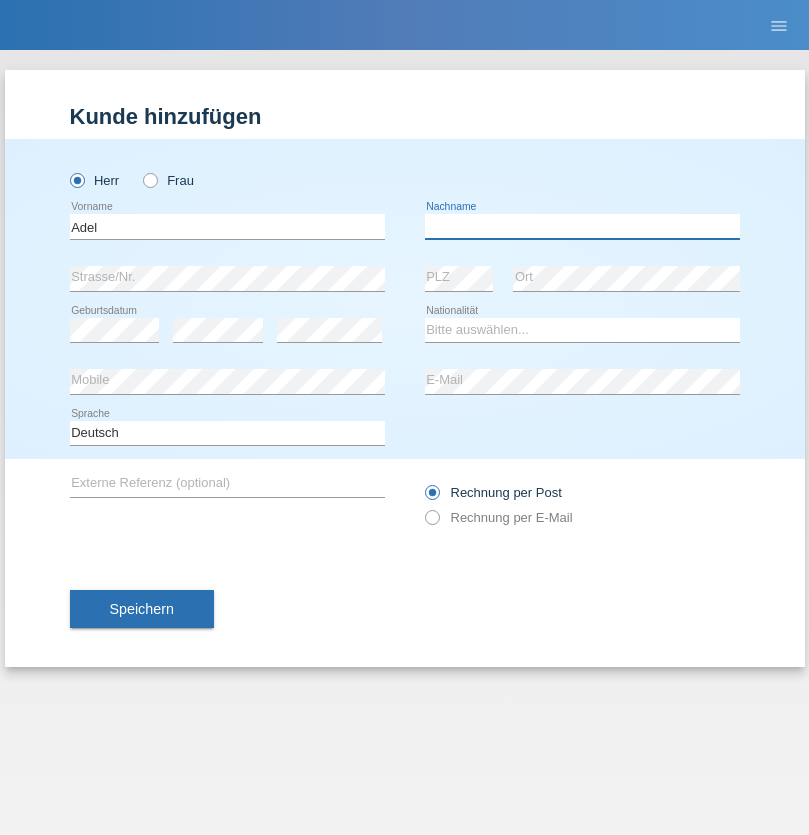click at bounding box center (582, 226) 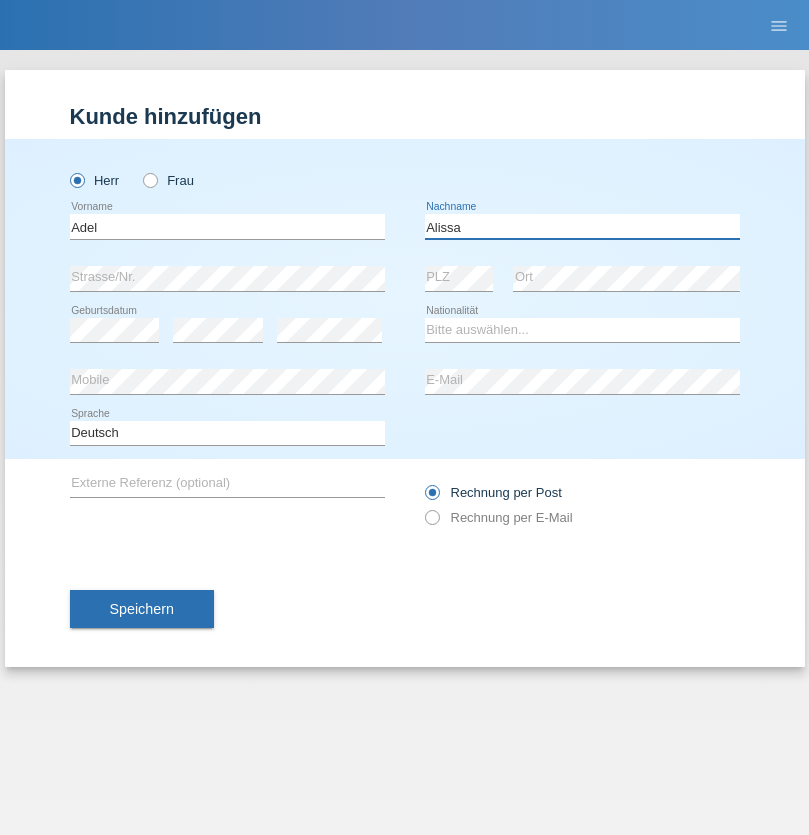 type on "Alissa" 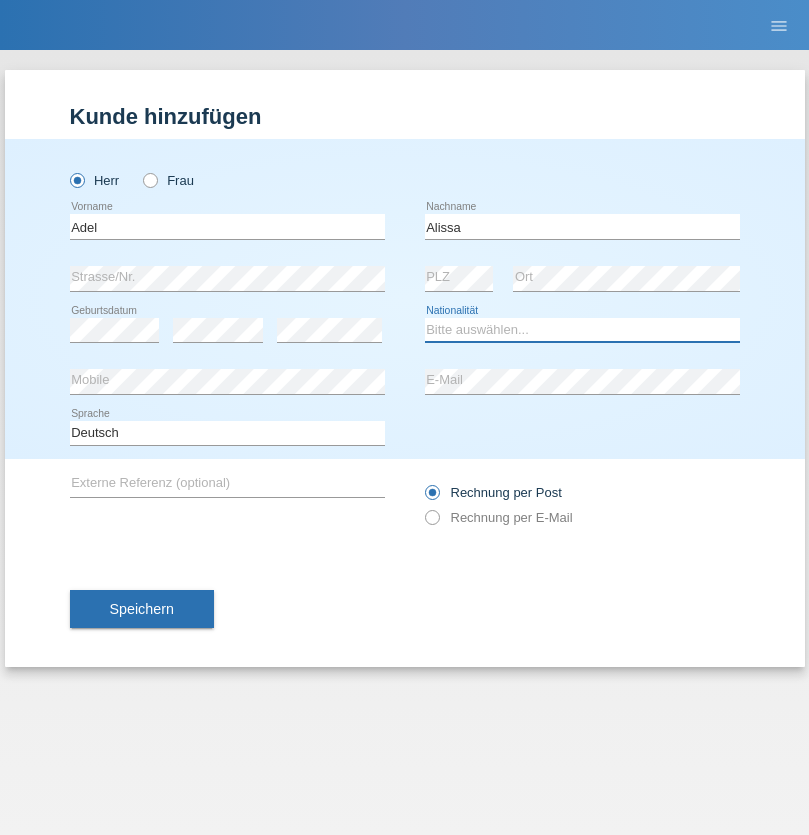 select on "SY" 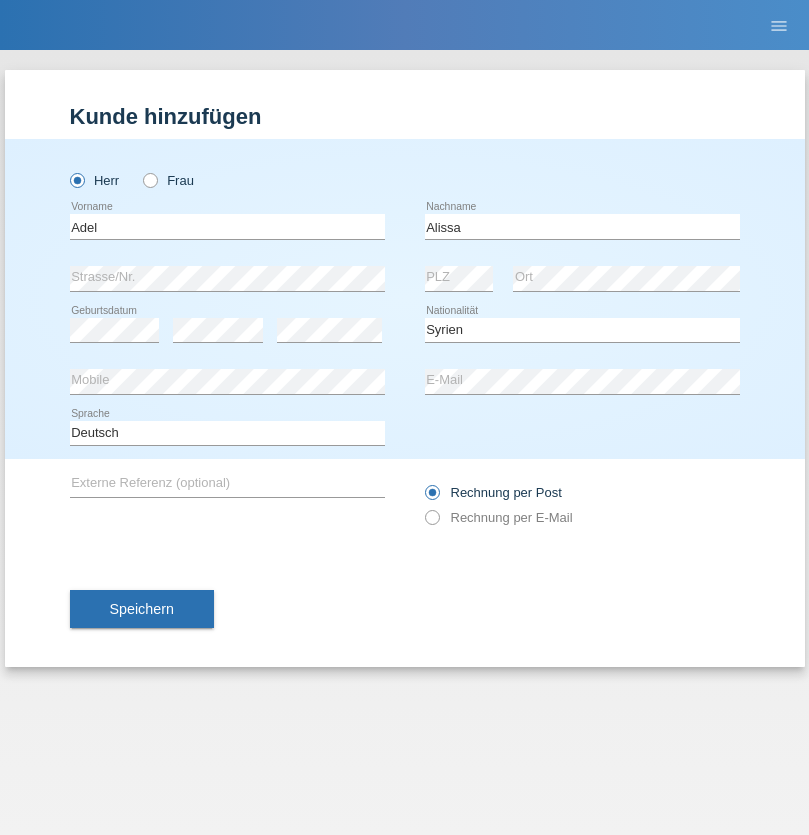 select on "C" 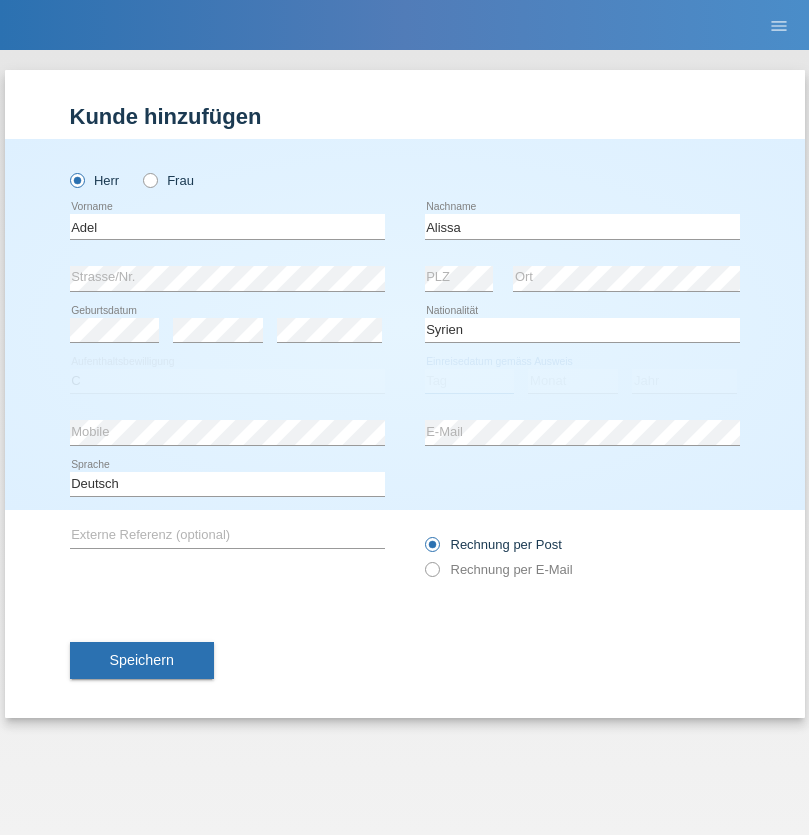 select on "20" 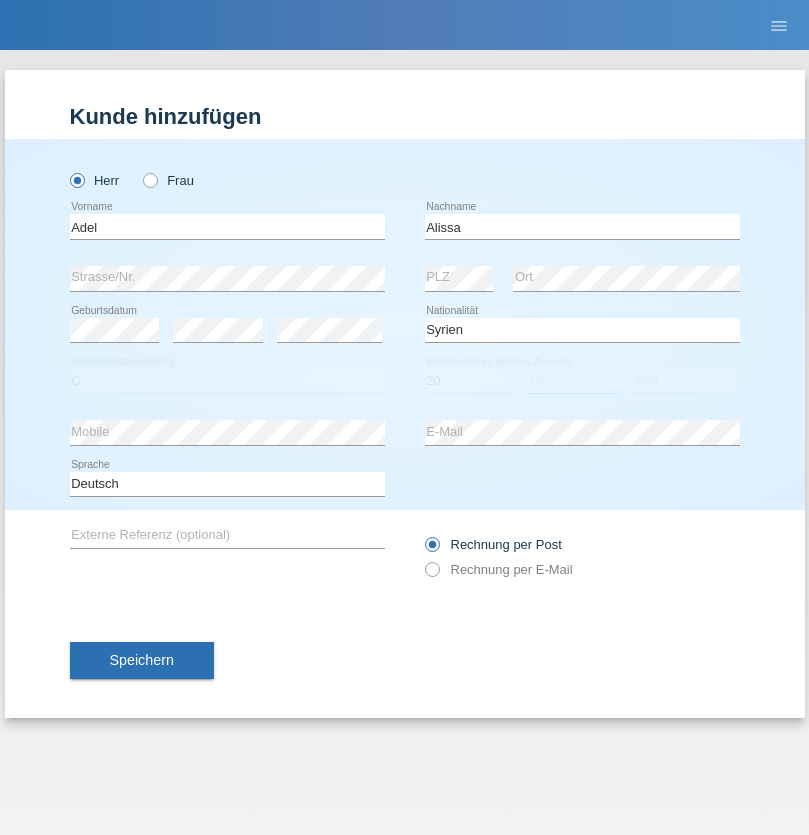 select on "09" 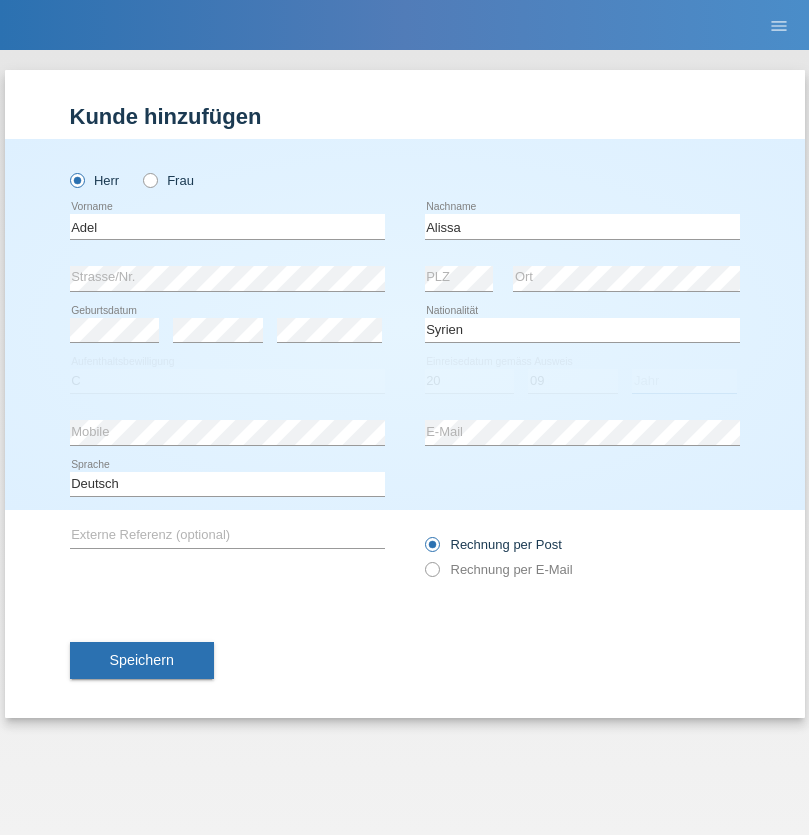 select on "2018" 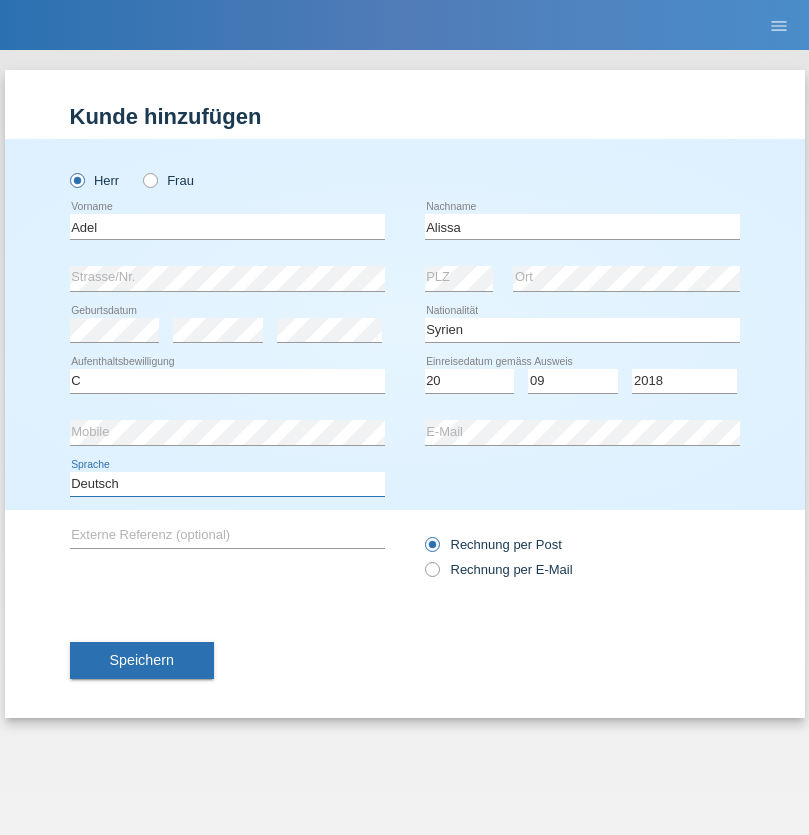 select on "en" 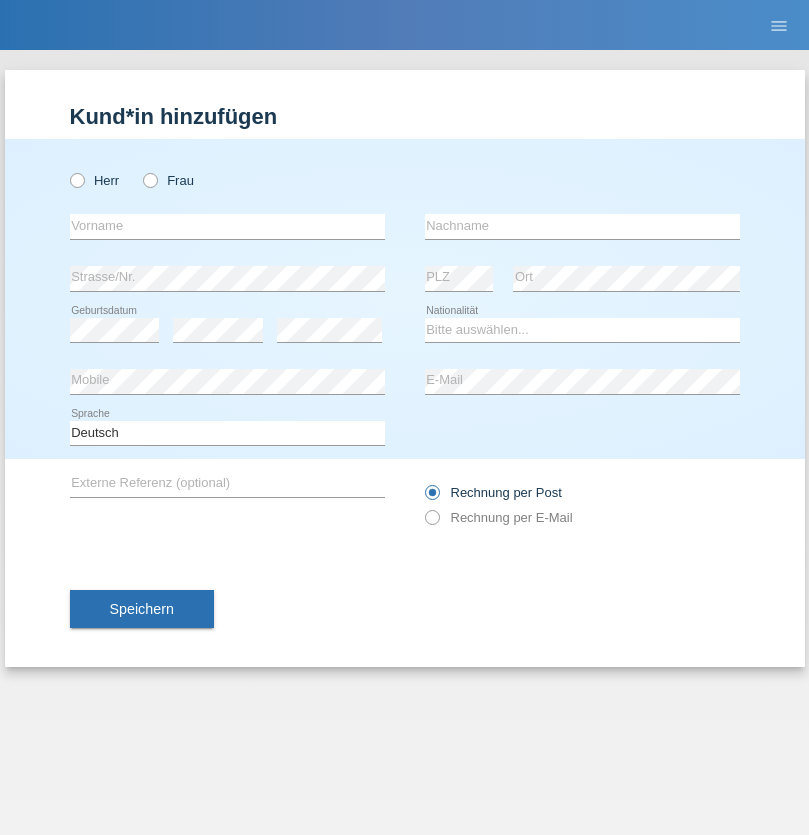 scroll, scrollTop: 0, scrollLeft: 0, axis: both 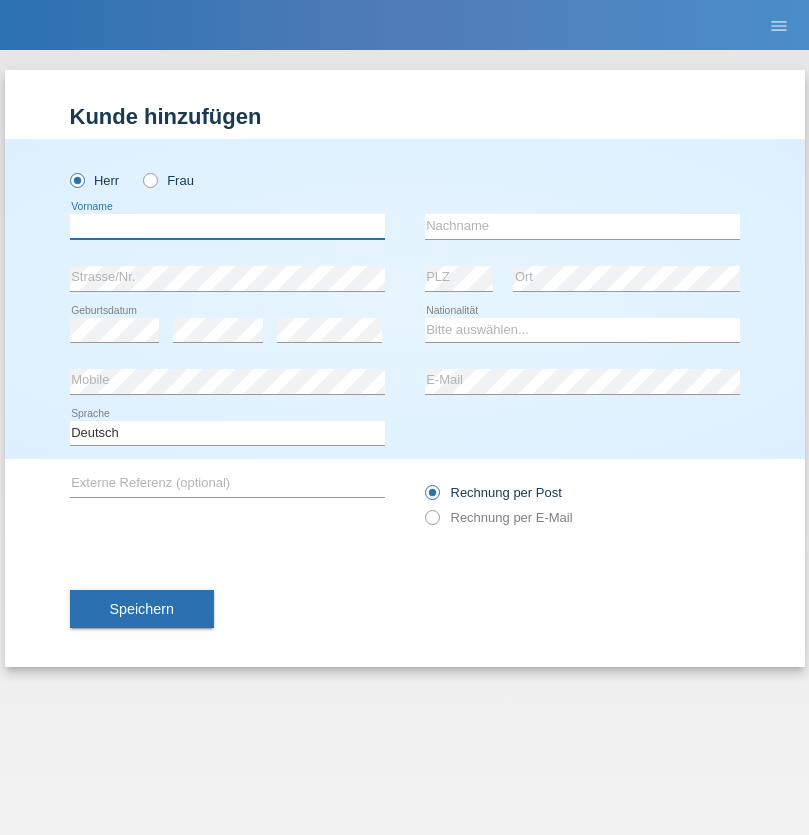 click at bounding box center (227, 226) 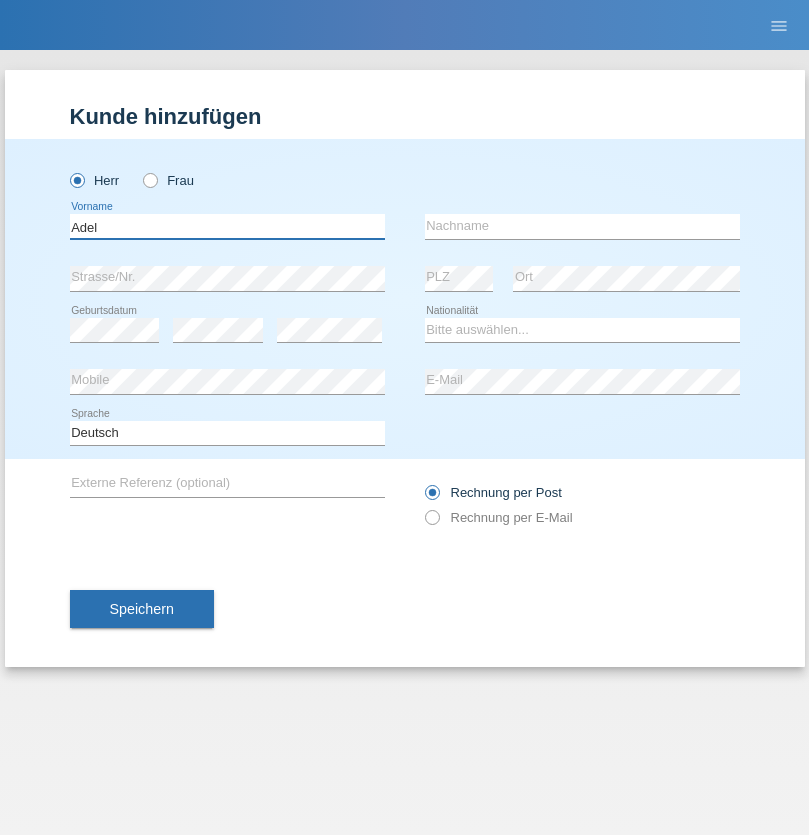 type on "Adel" 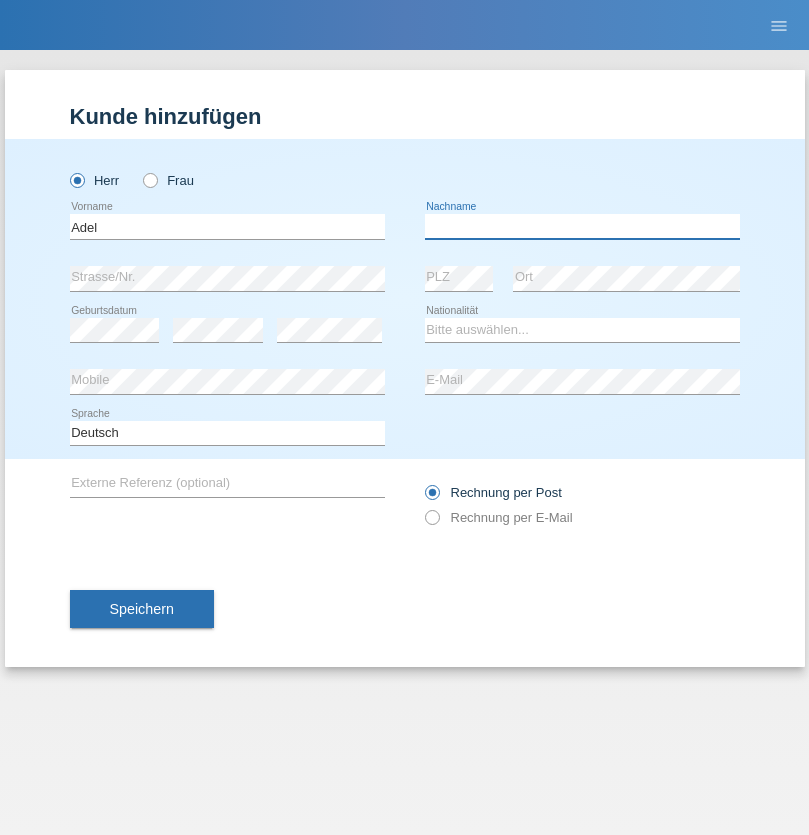 click at bounding box center (582, 226) 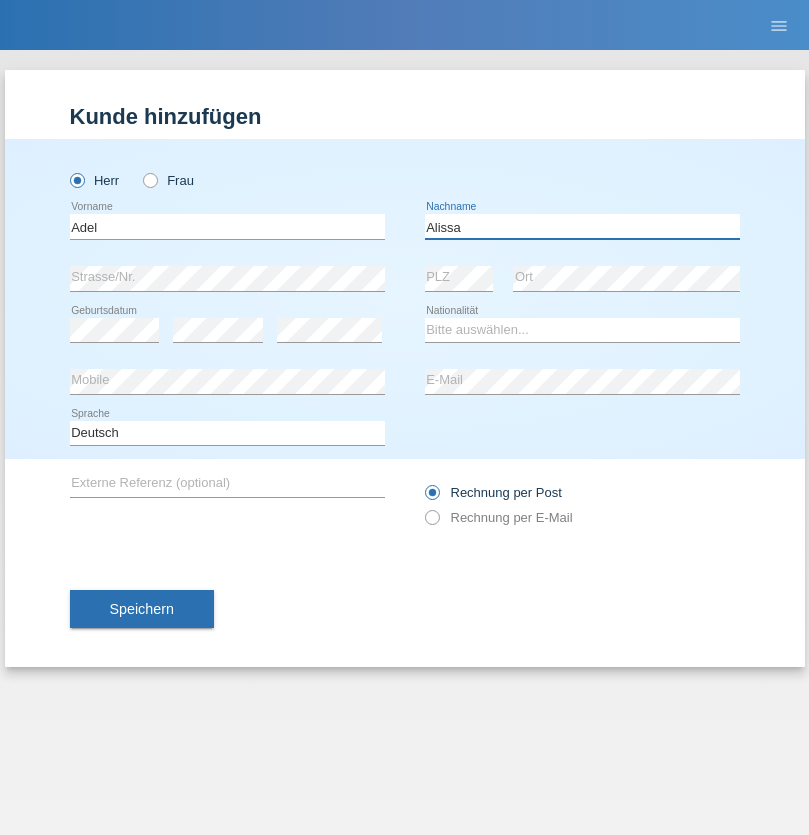 type on "Alissa" 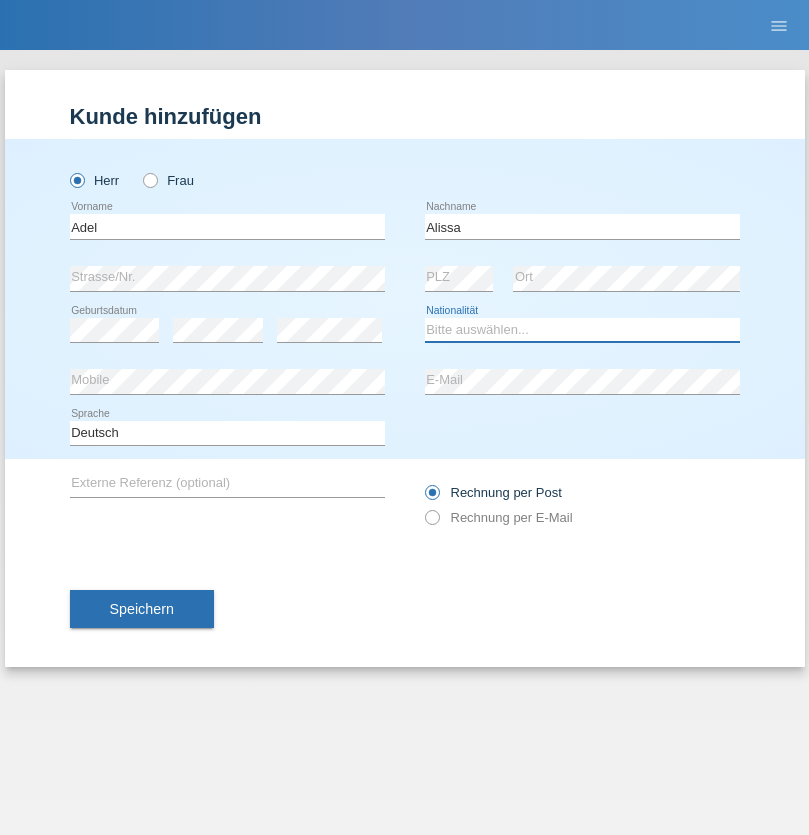 select on "SY" 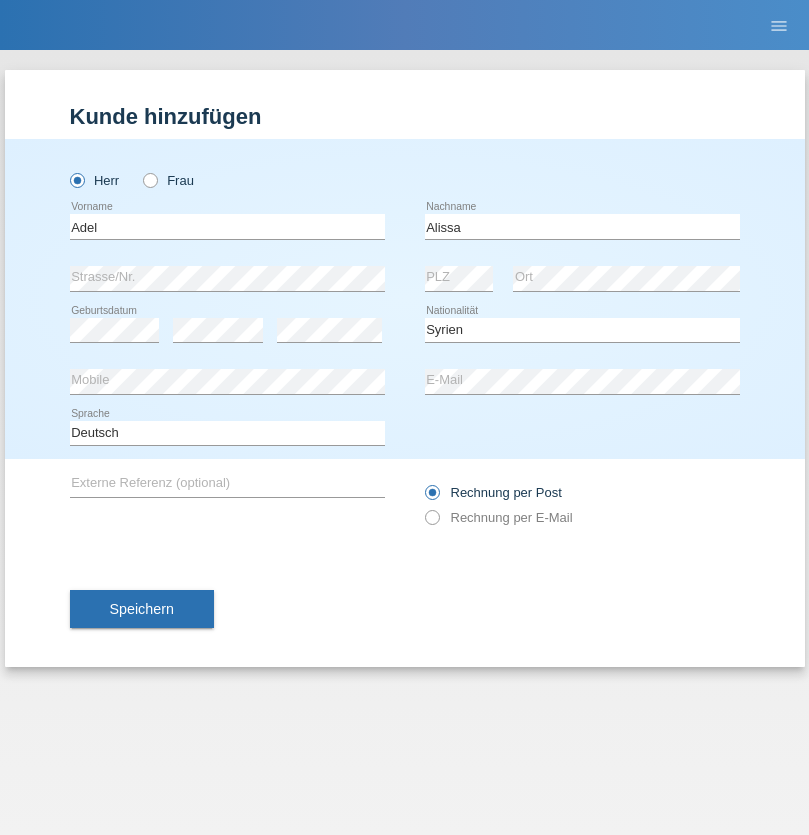 select on "C" 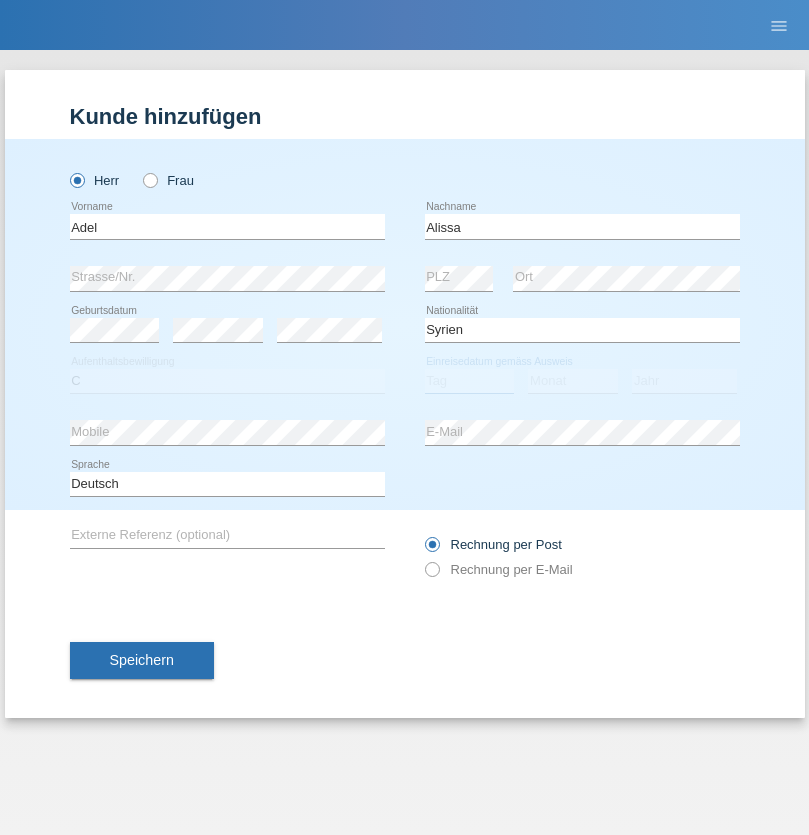 select on "20" 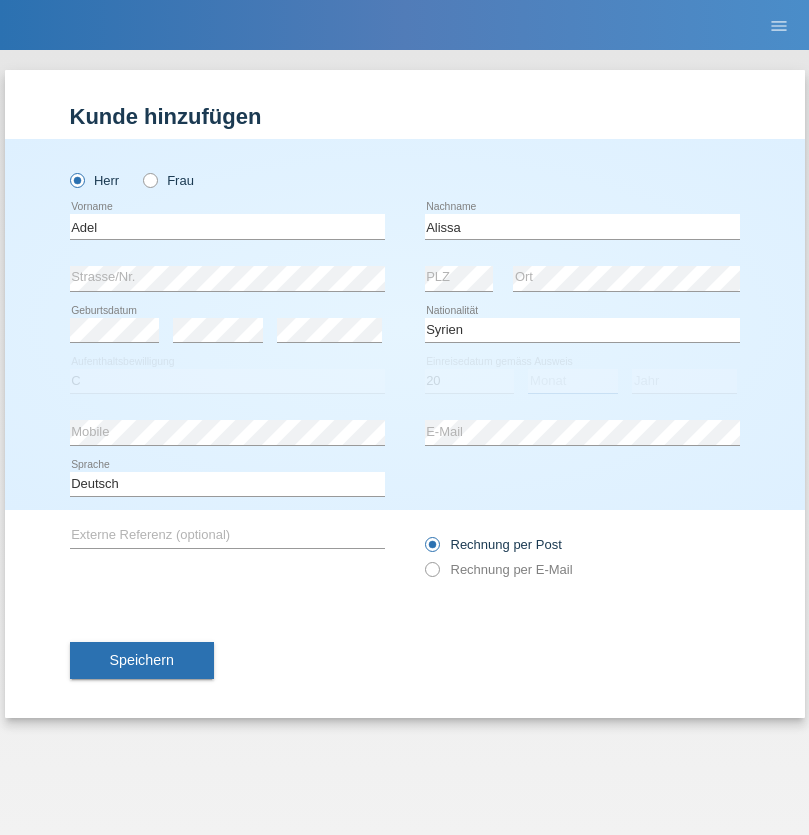 select on "09" 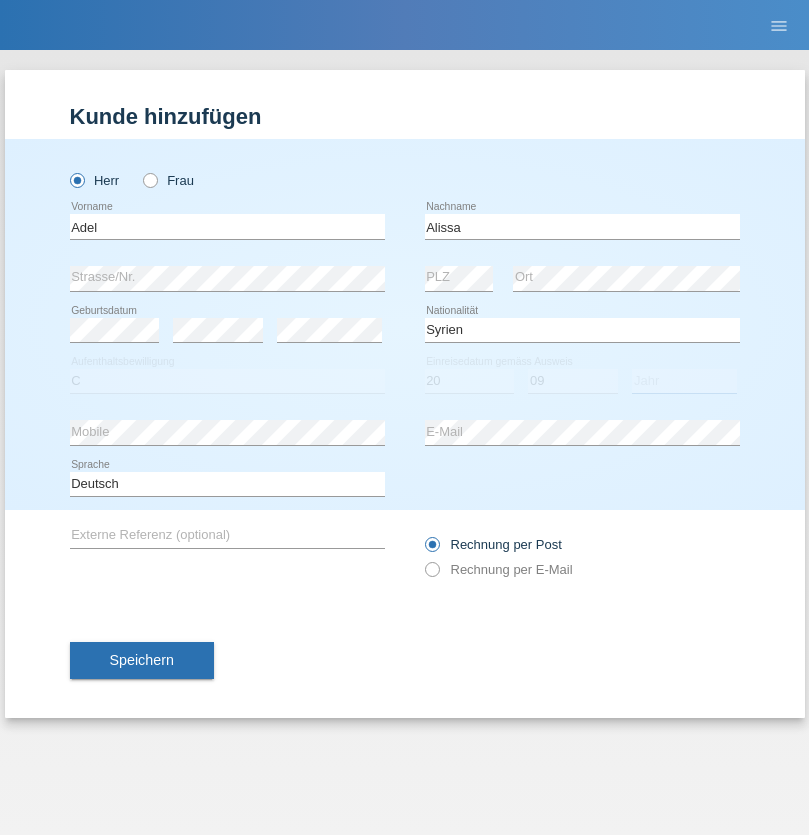 select on "2018" 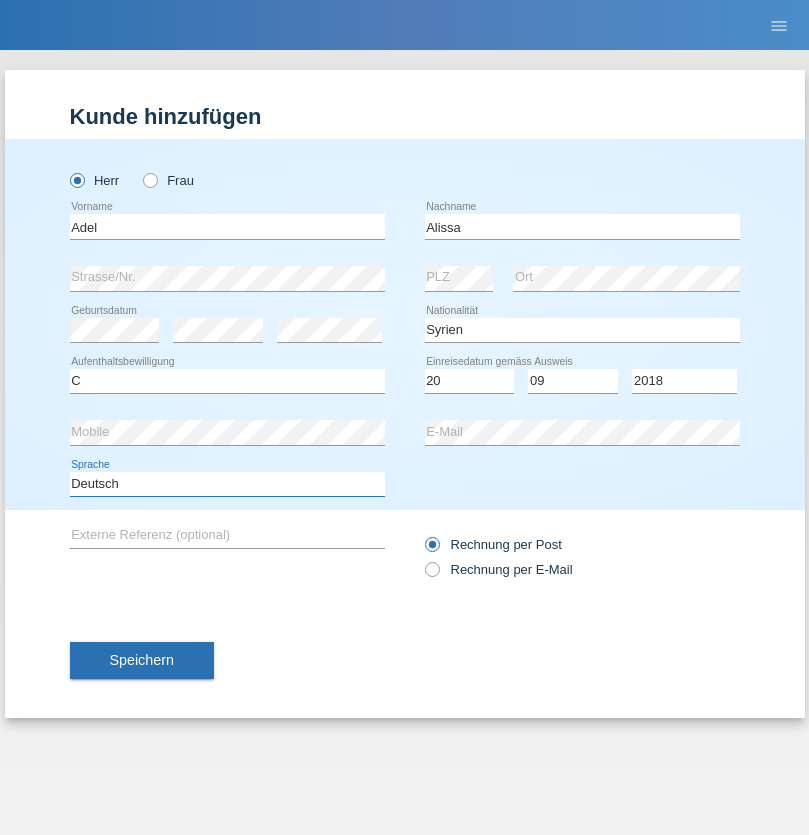 select on "en" 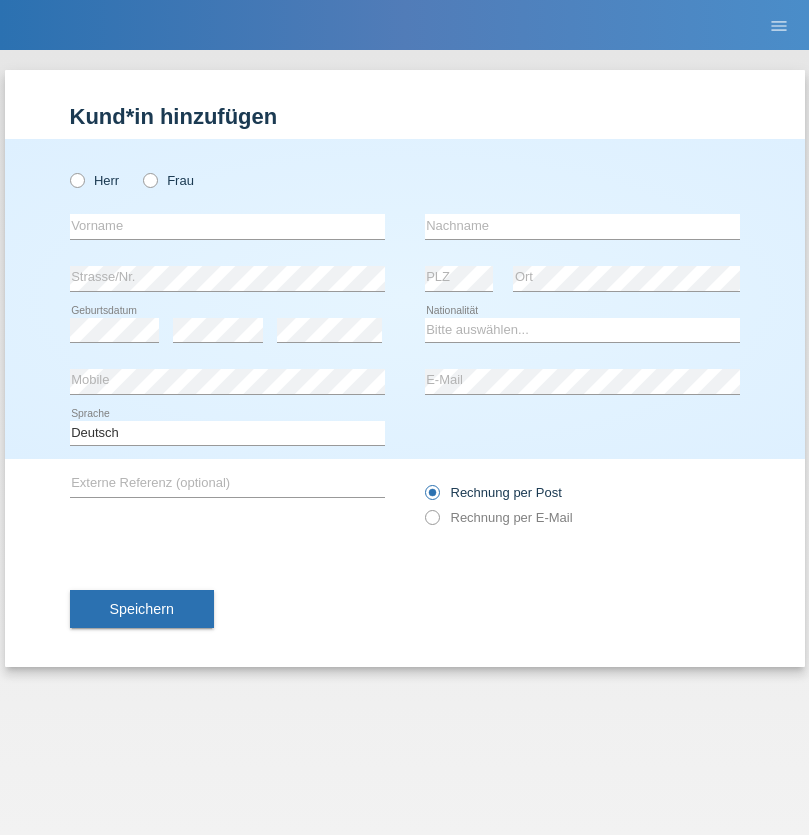 scroll, scrollTop: 0, scrollLeft: 0, axis: both 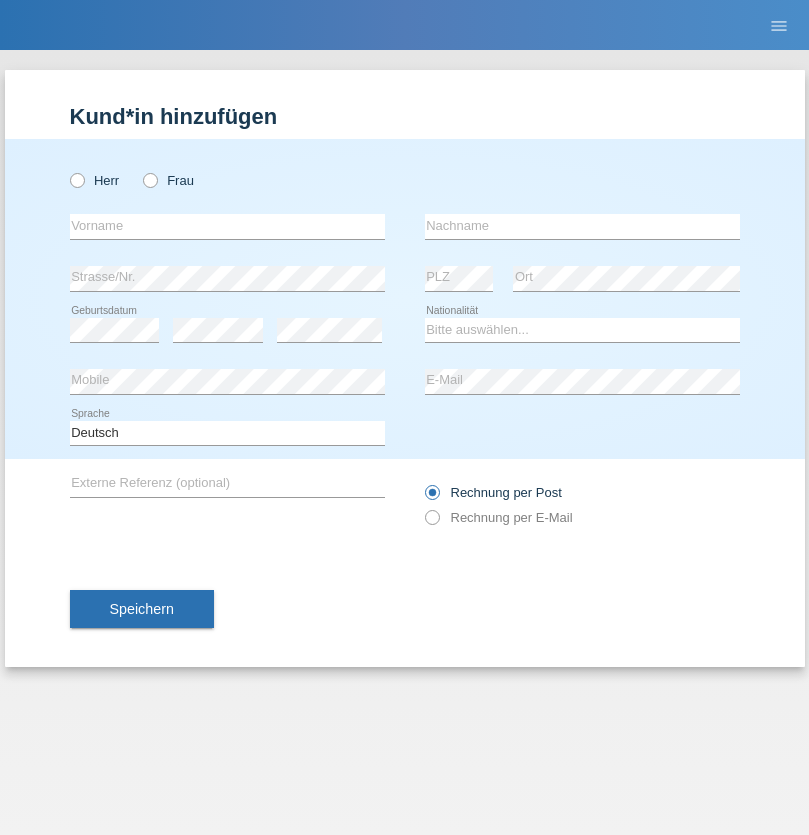 radio on "true" 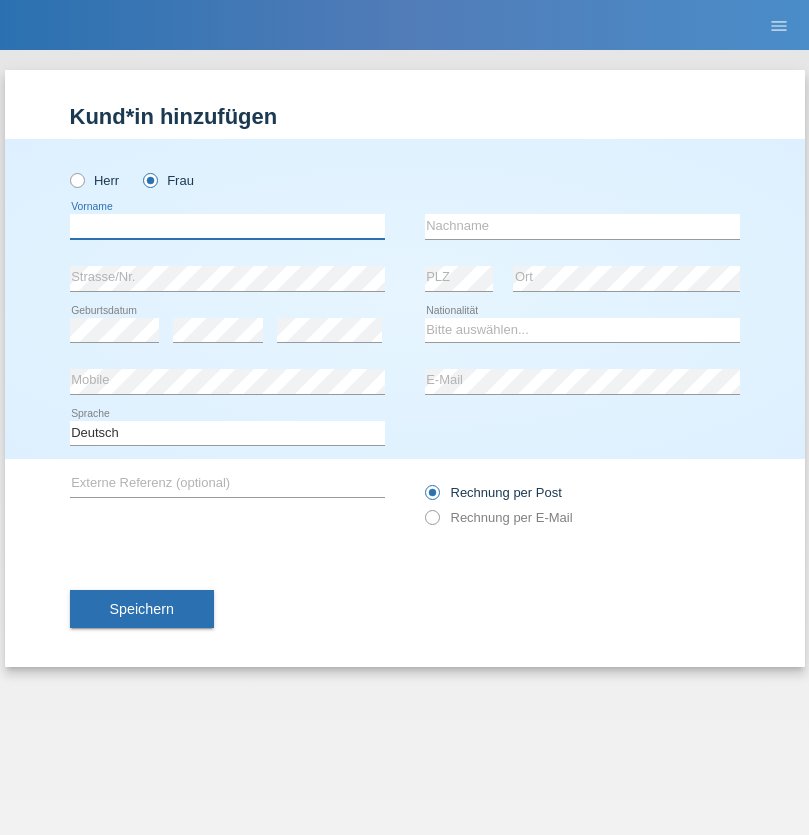 click at bounding box center (227, 226) 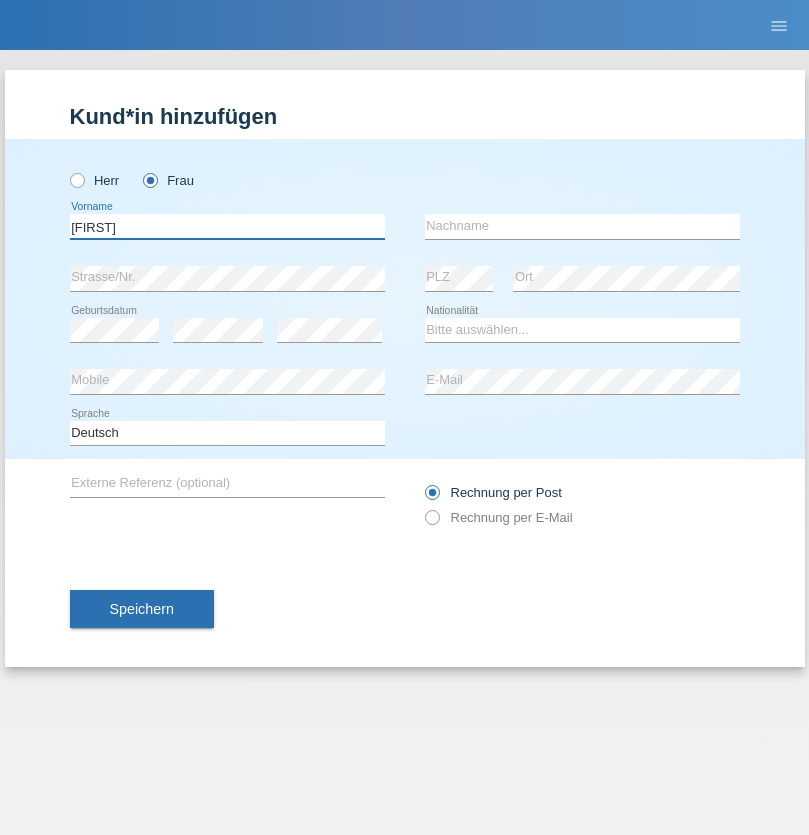 type on "[FIRST]" 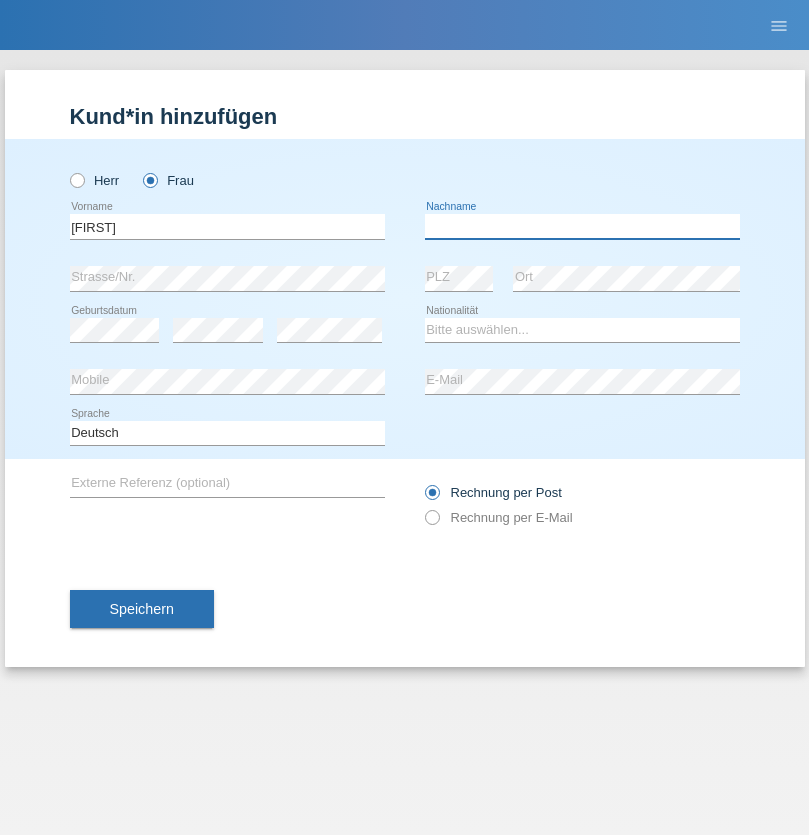 click at bounding box center (582, 226) 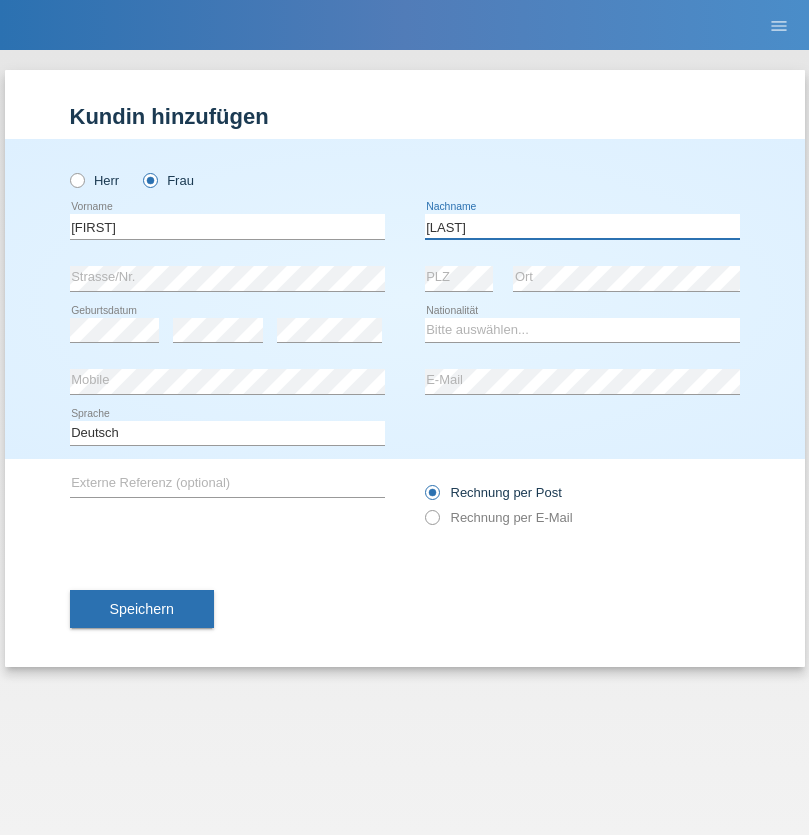 type on "[LAST]" 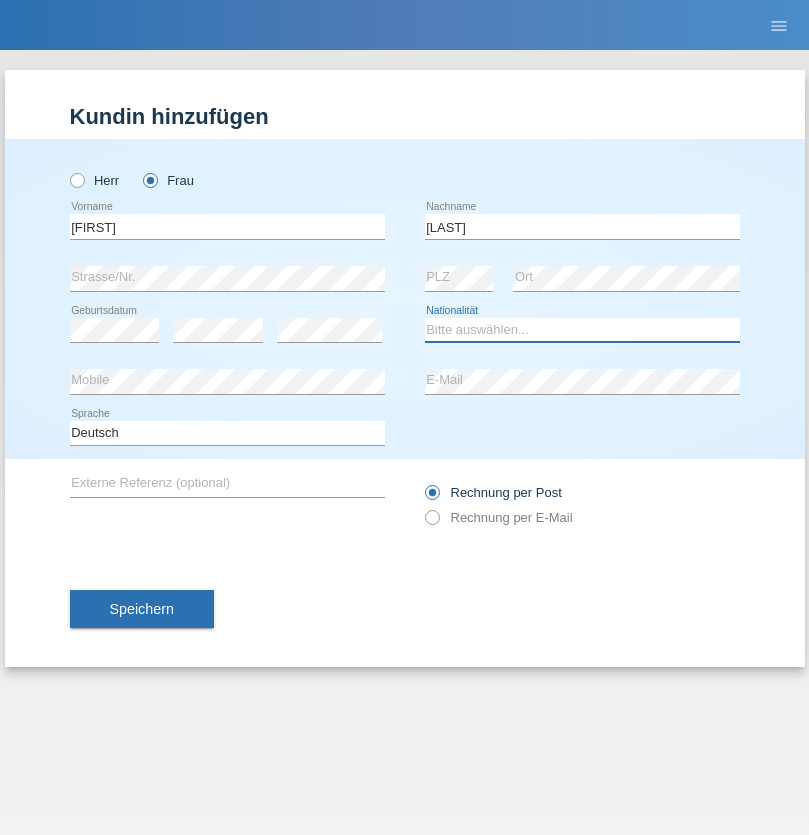 select on "HU" 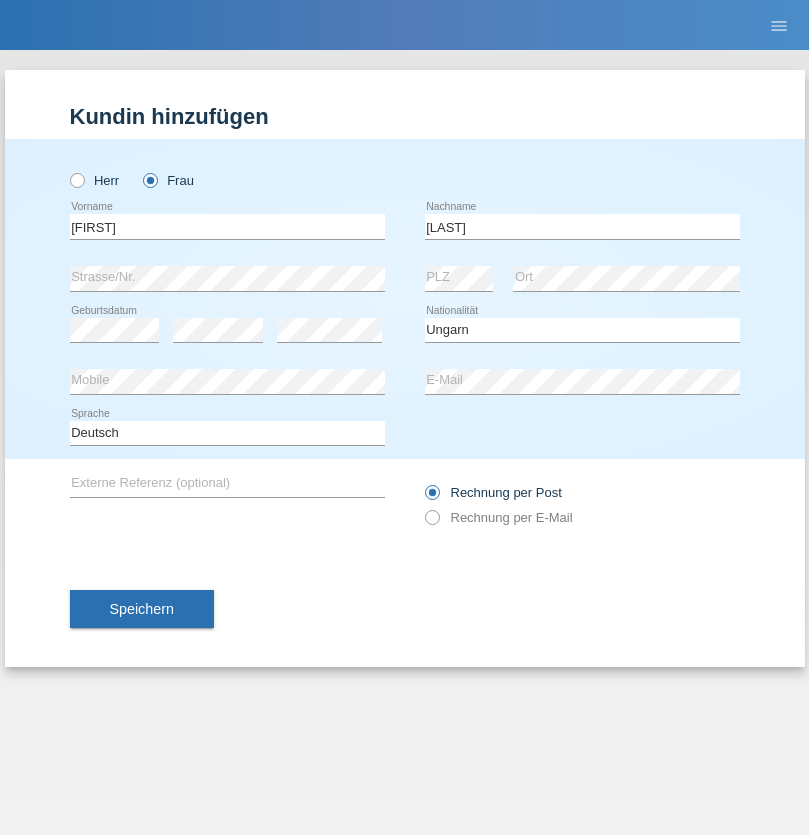 select on "C" 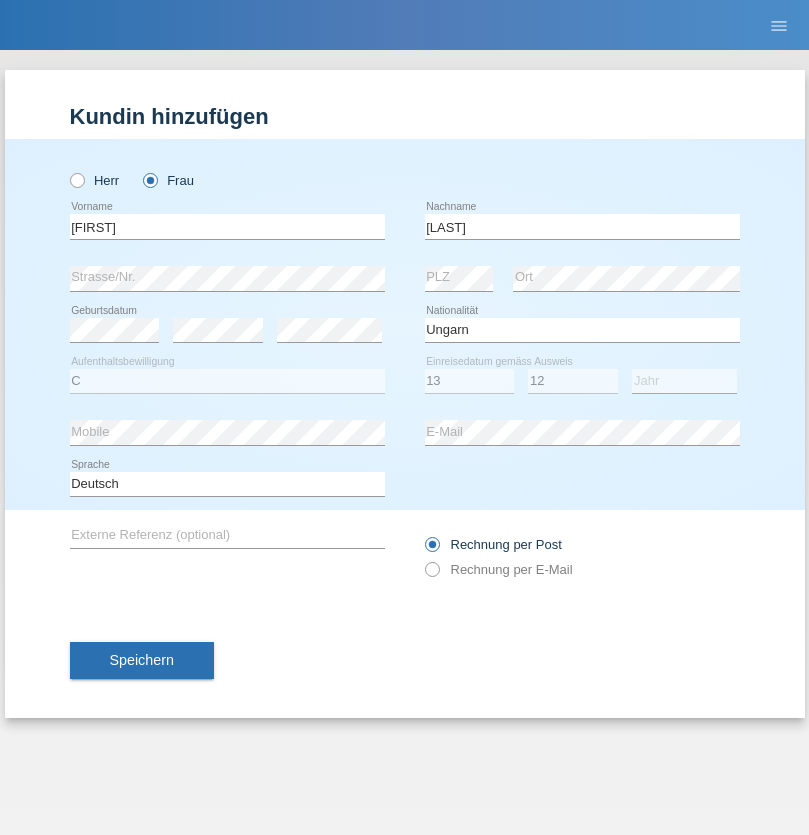 select on "2021" 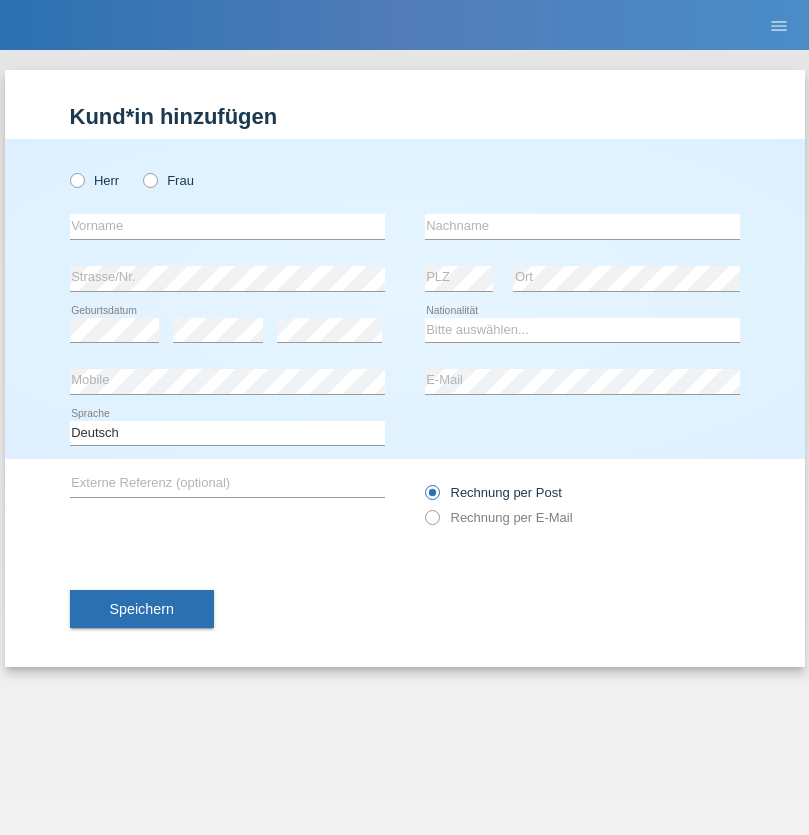 scroll, scrollTop: 0, scrollLeft: 0, axis: both 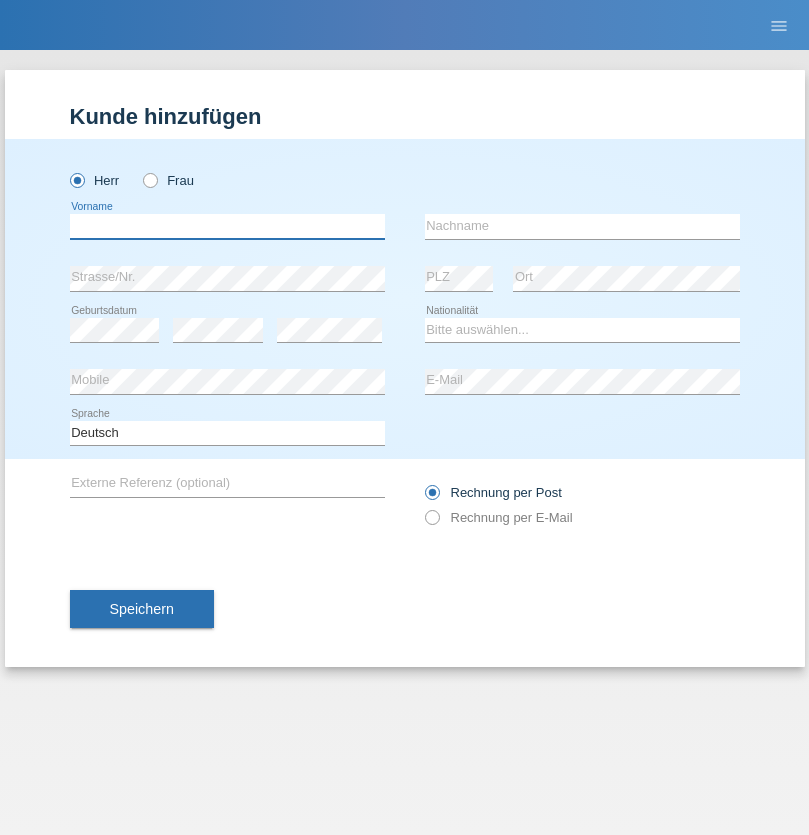 click at bounding box center (227, 226) 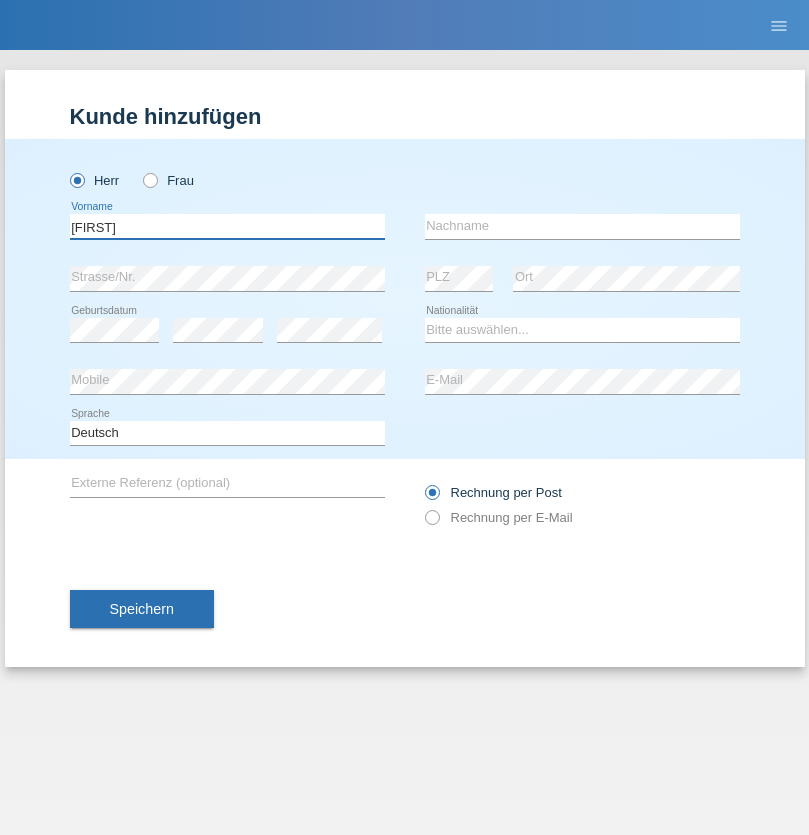 type on "Guilherme" 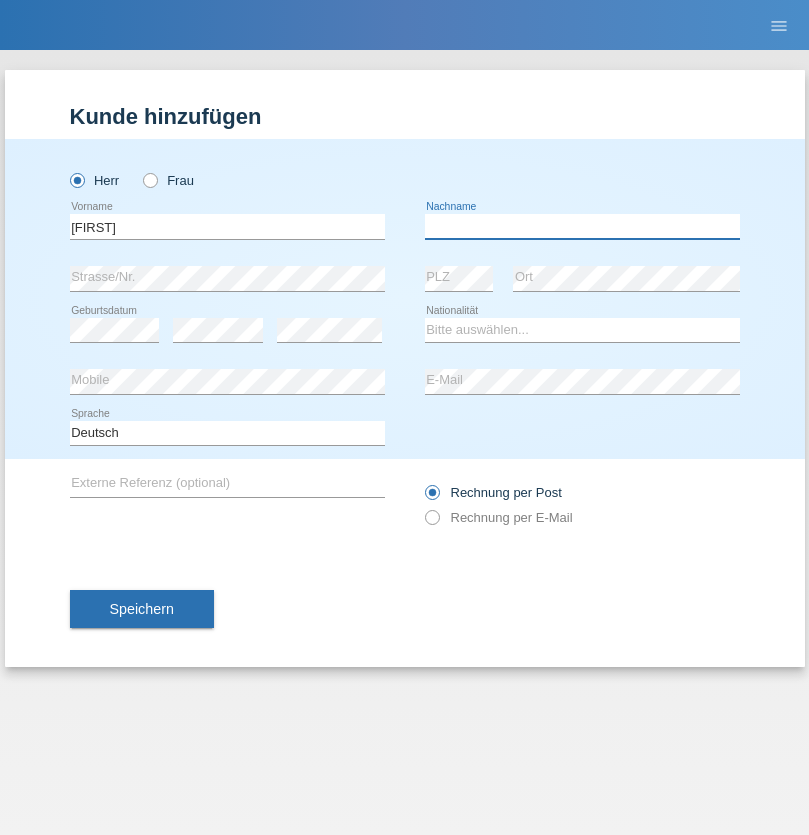 click at bounding box center [582, 226] 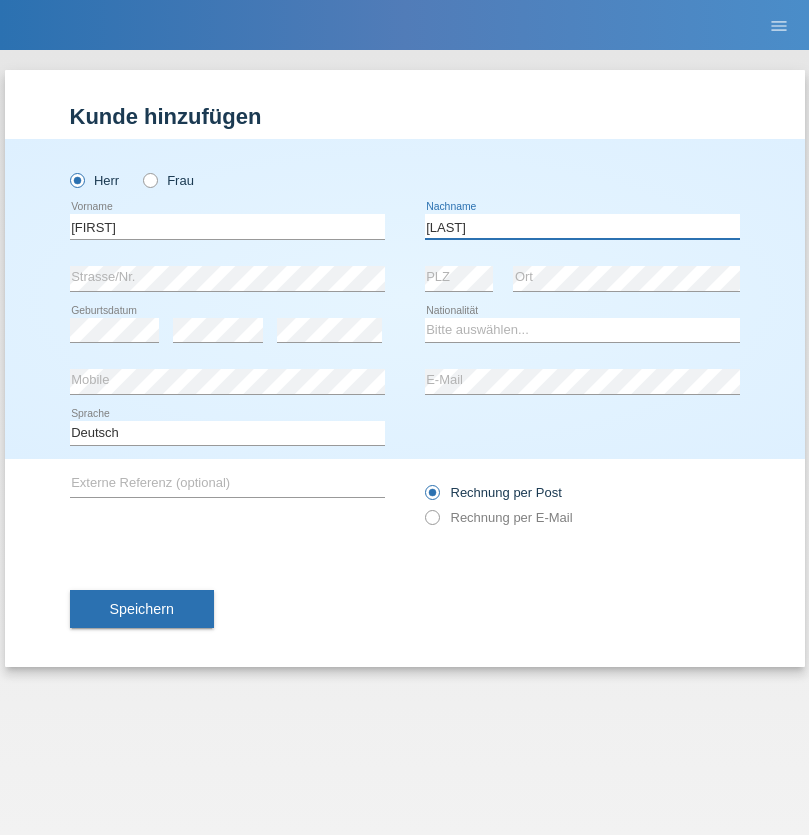type on "Ferreira" 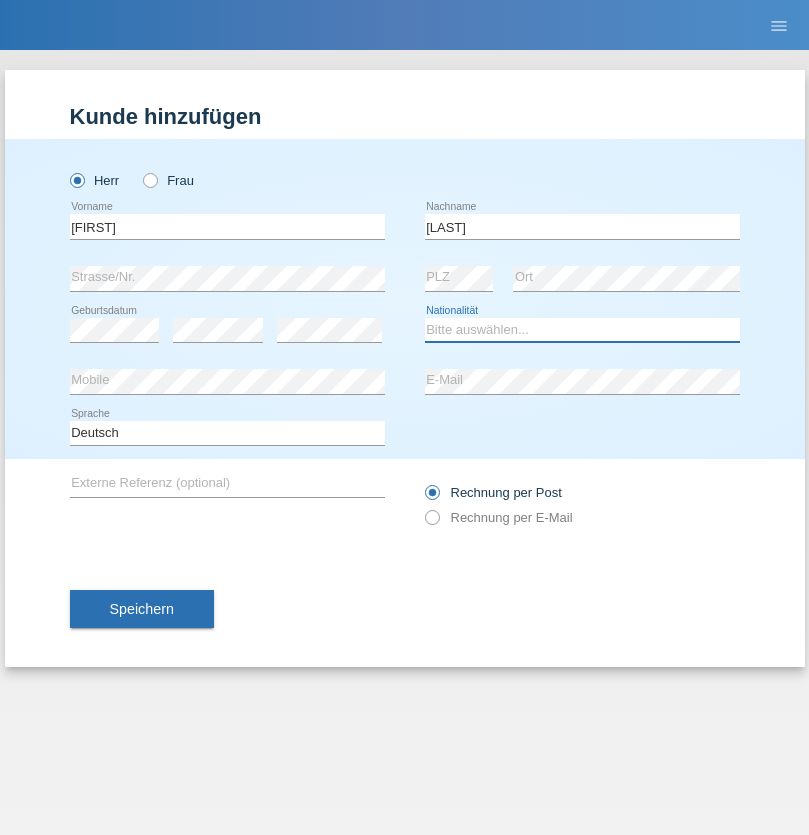 select on "PT" 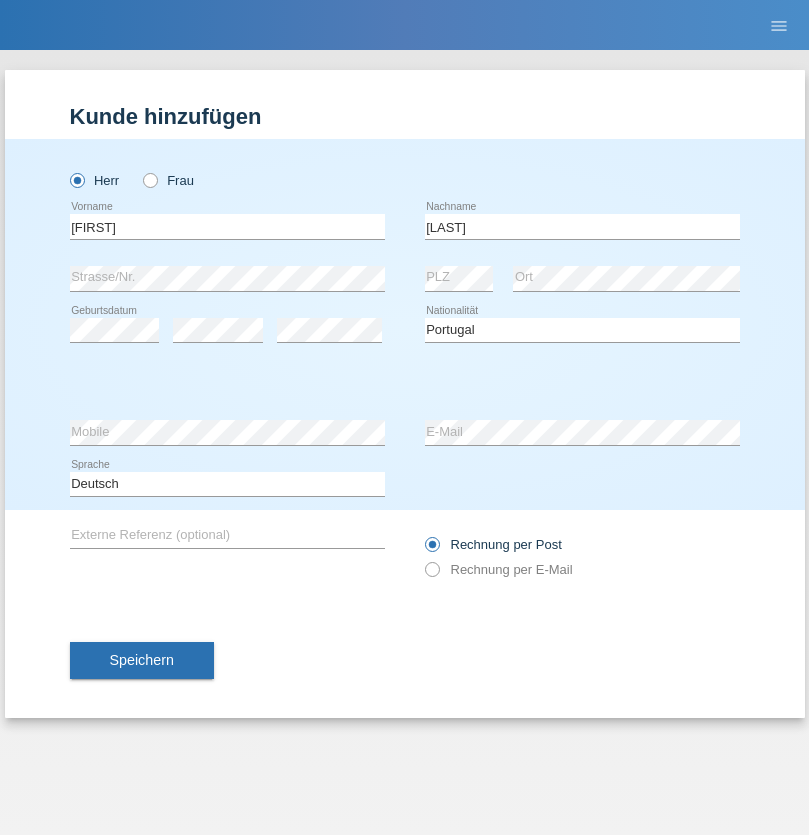 select on "C" 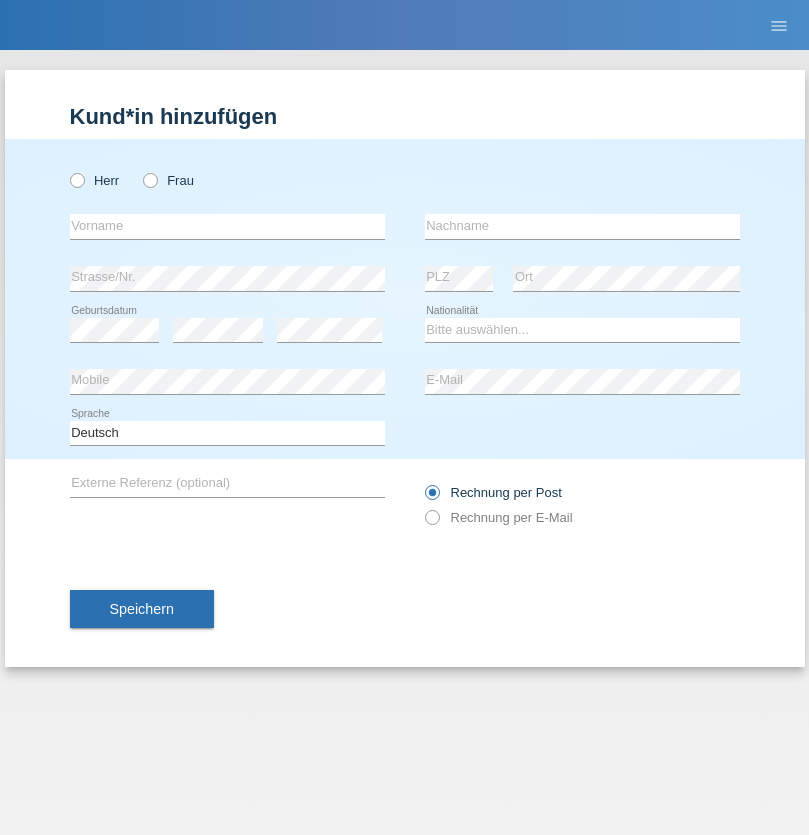 scroll, scrollTop: 0, scrollLeft: 0, axis: both 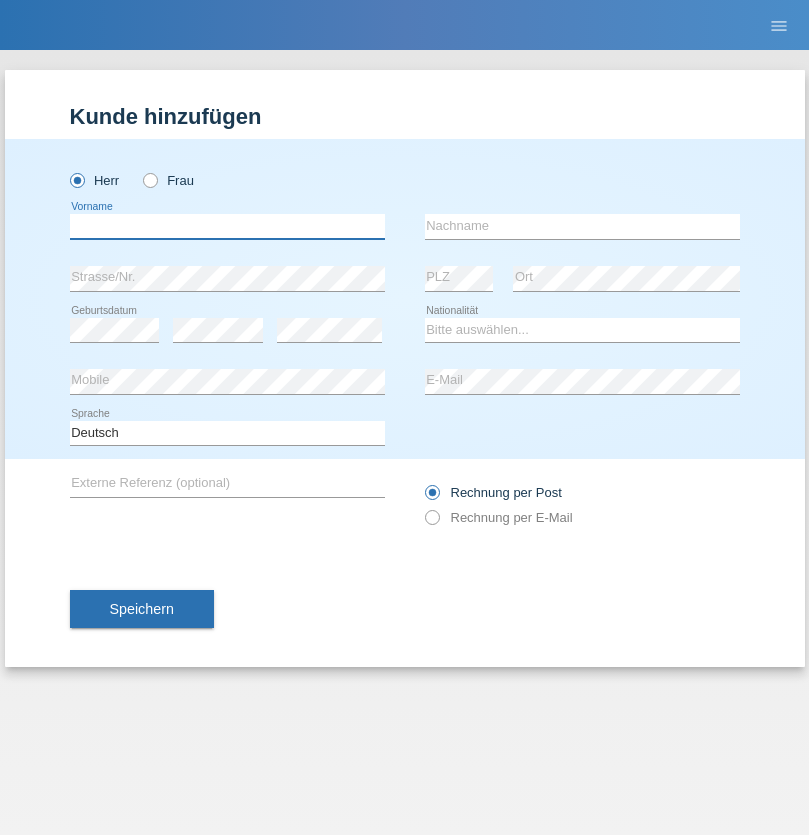 click at bounding box center [227, 226] 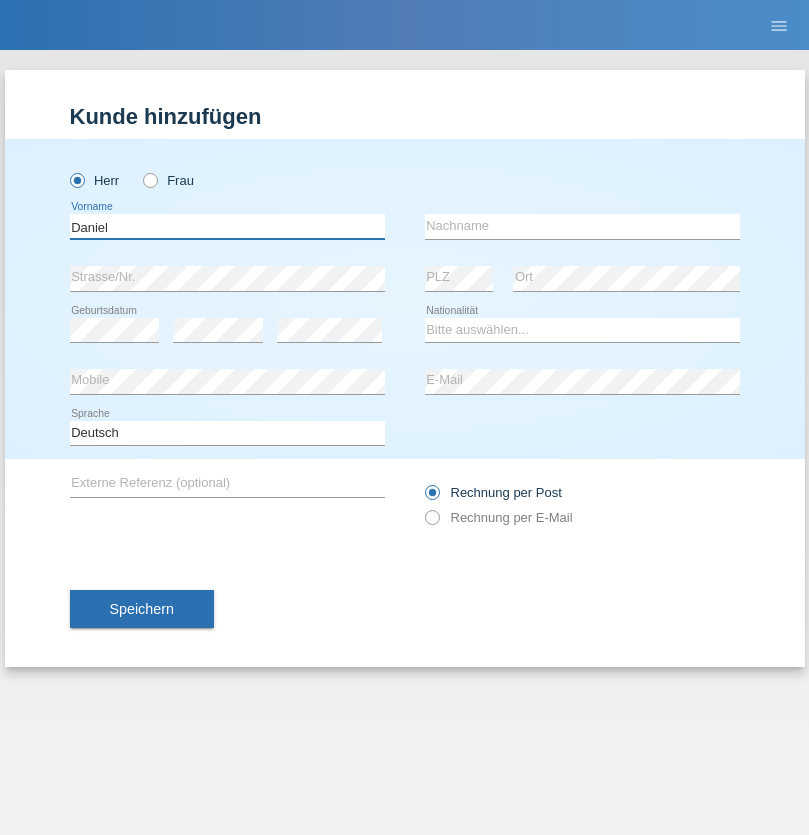 type on "Daniel" 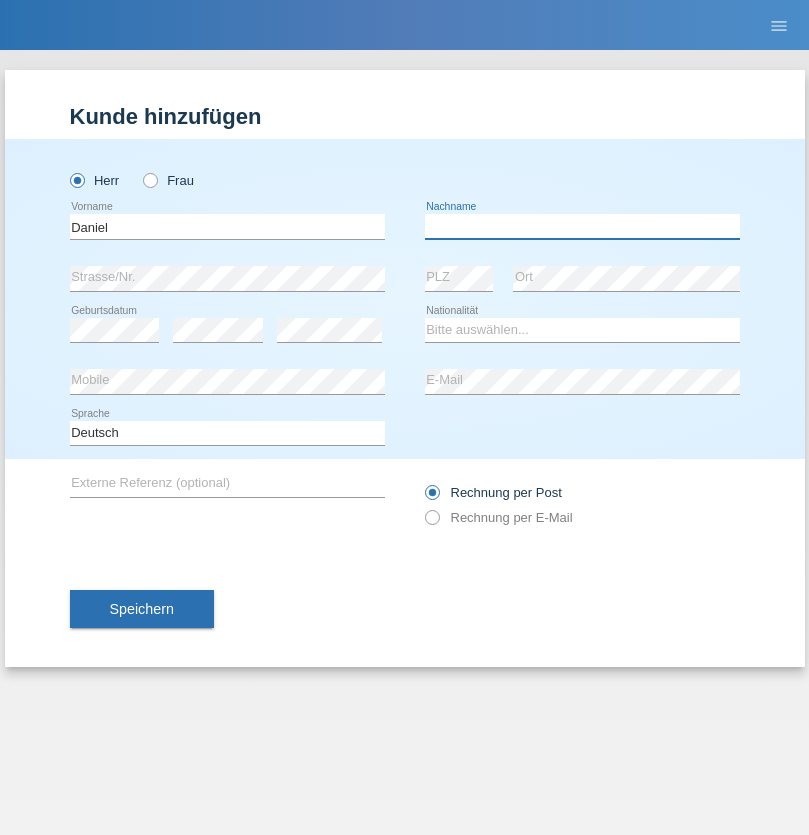 click at bounding box center (582, 226) 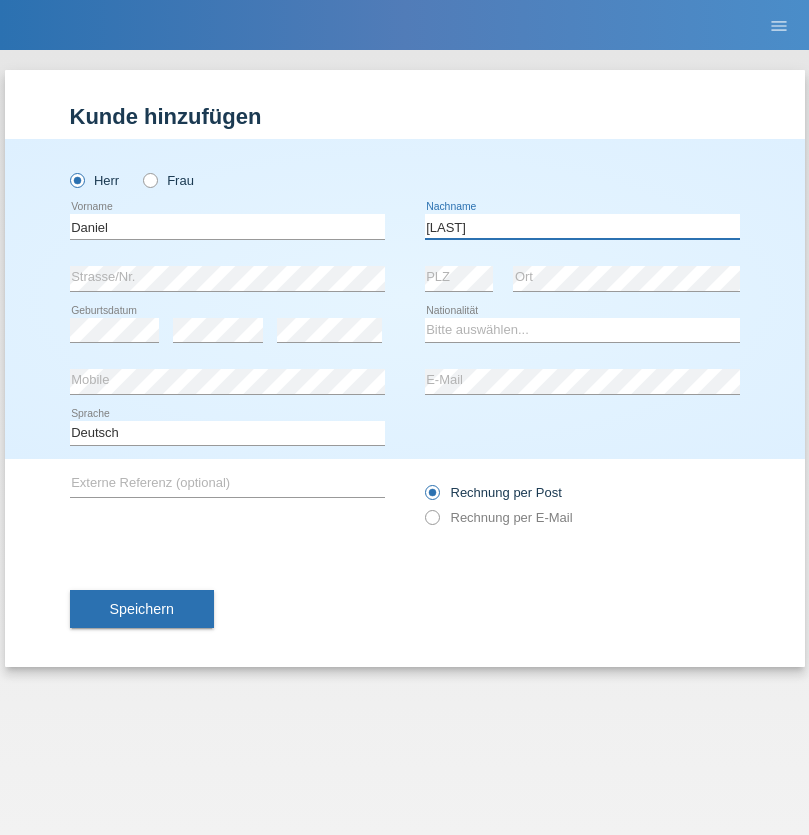type on "Falk" 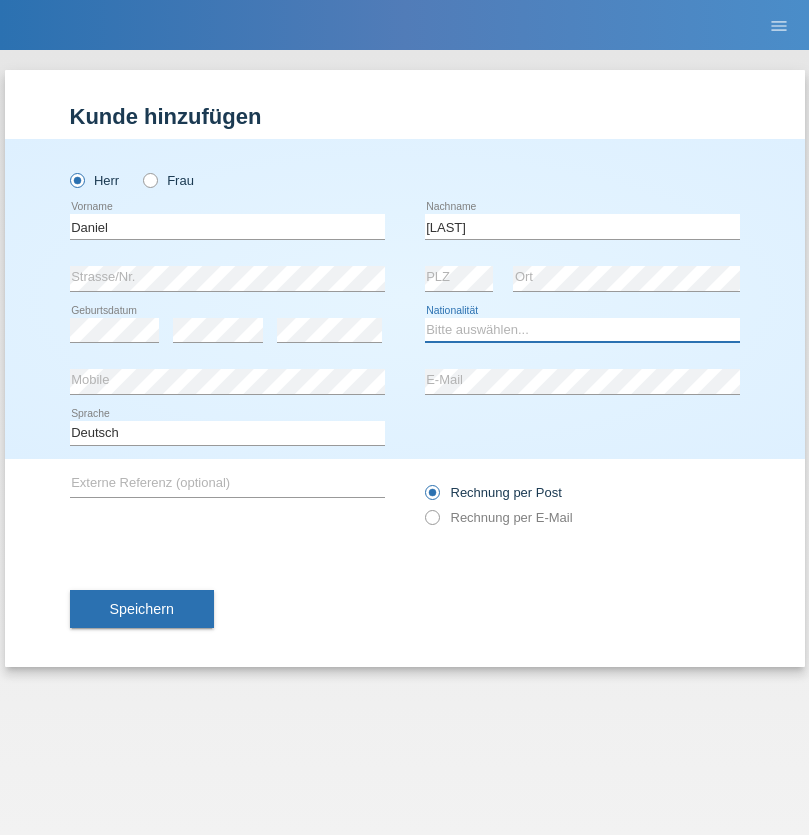 select on "CH" 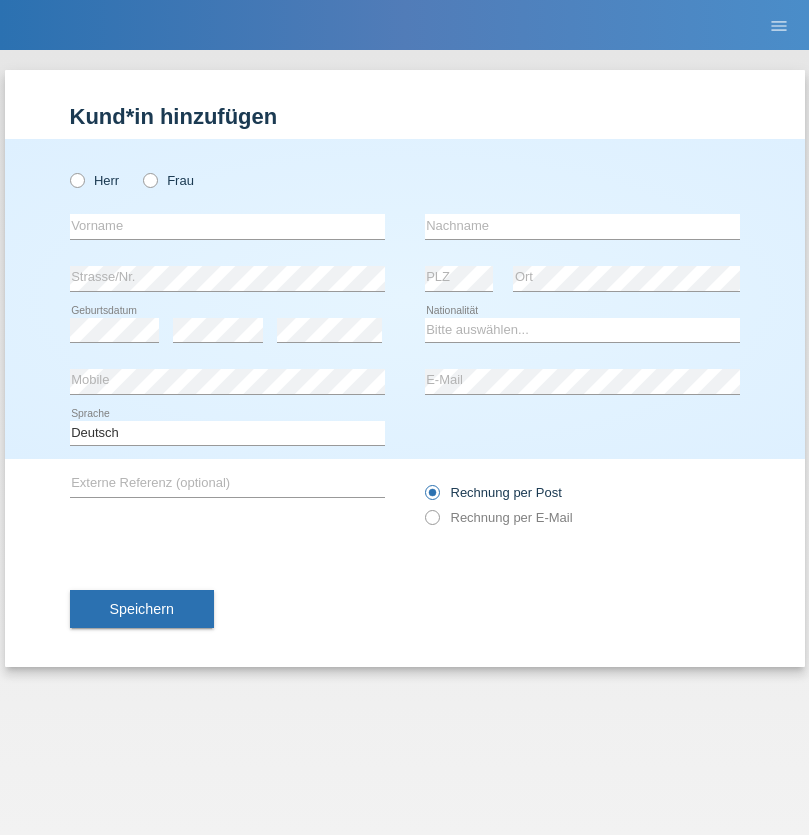 scroll, scrollTop: 0, scrollLeft: 0, axis: both 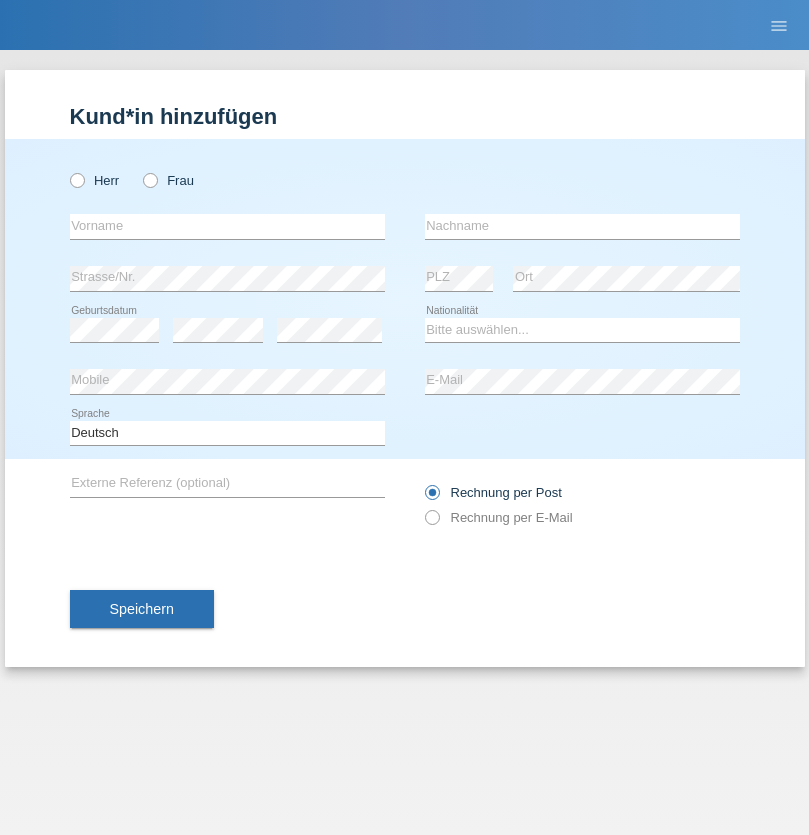 radio on "true" 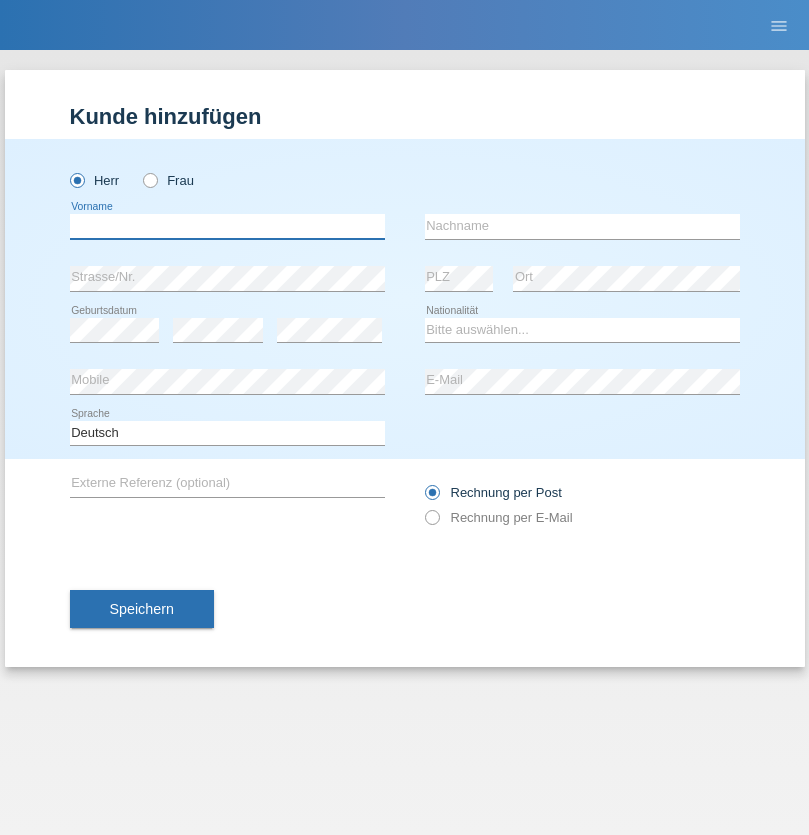 click at bounding box center [227, 226] 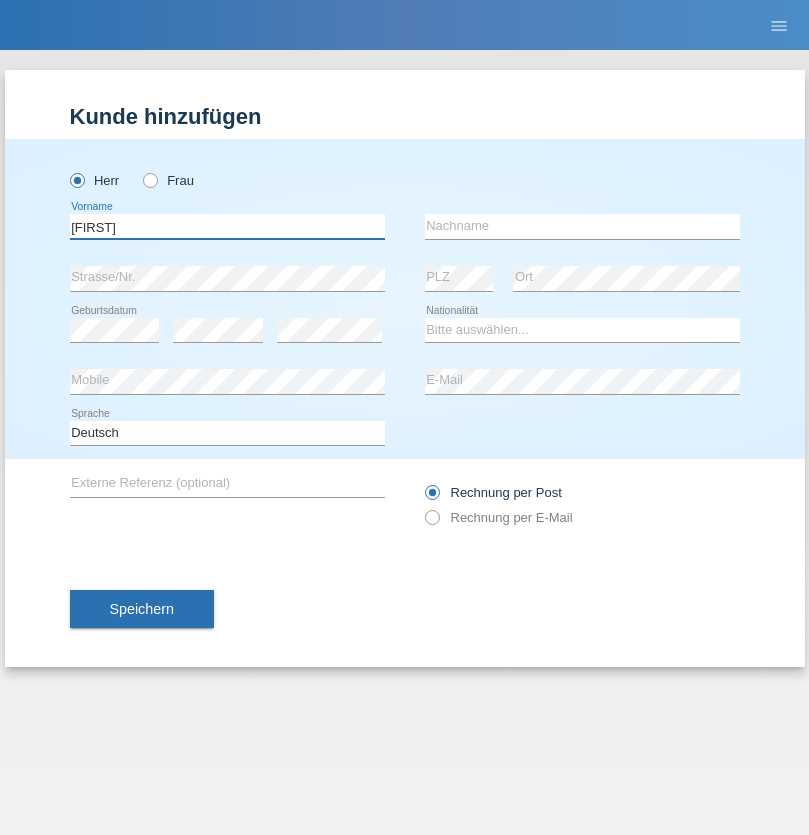 type on "Vincenzo" 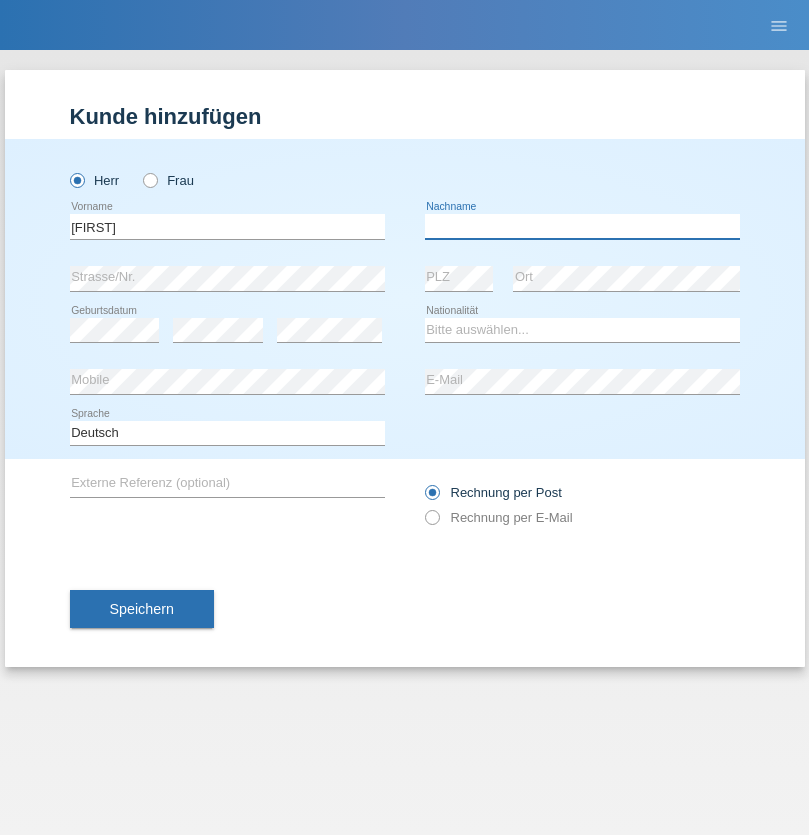 click at bounding box center [582, 226] 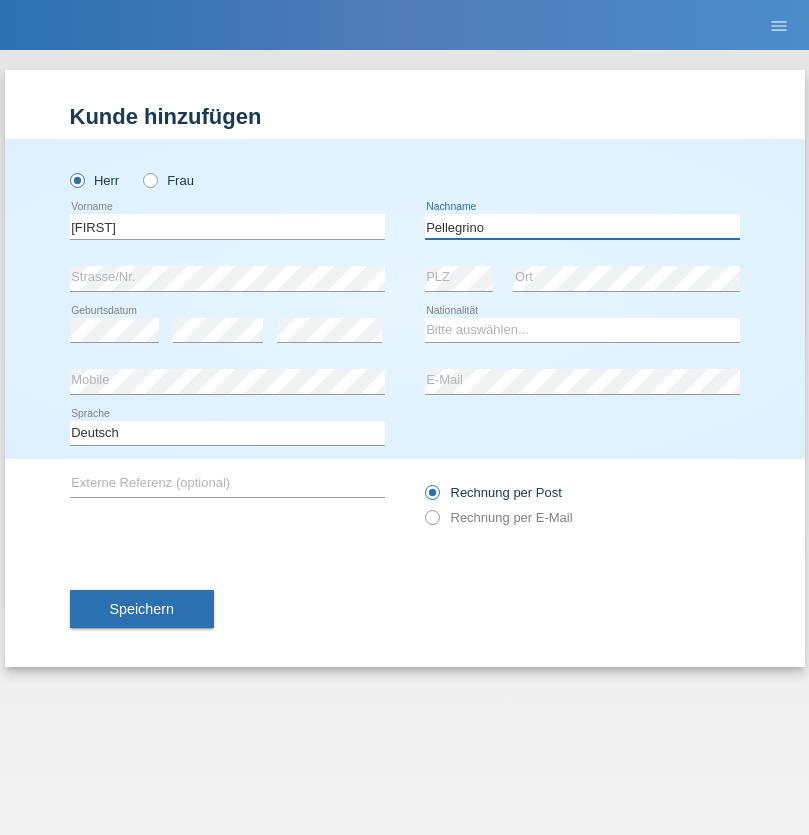 type on "Pellegrino" 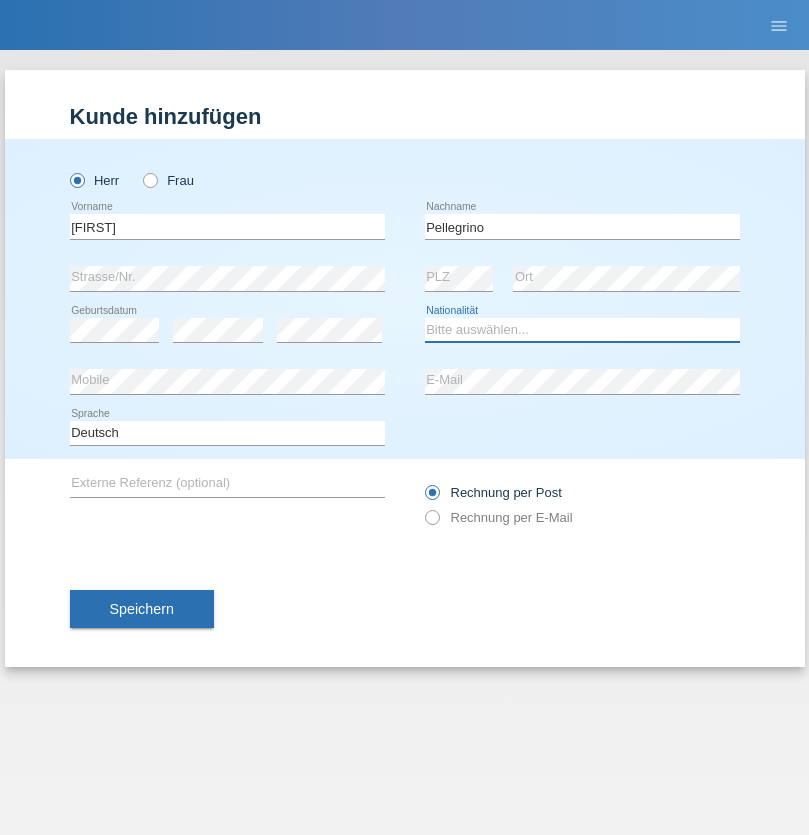 select on "IT" 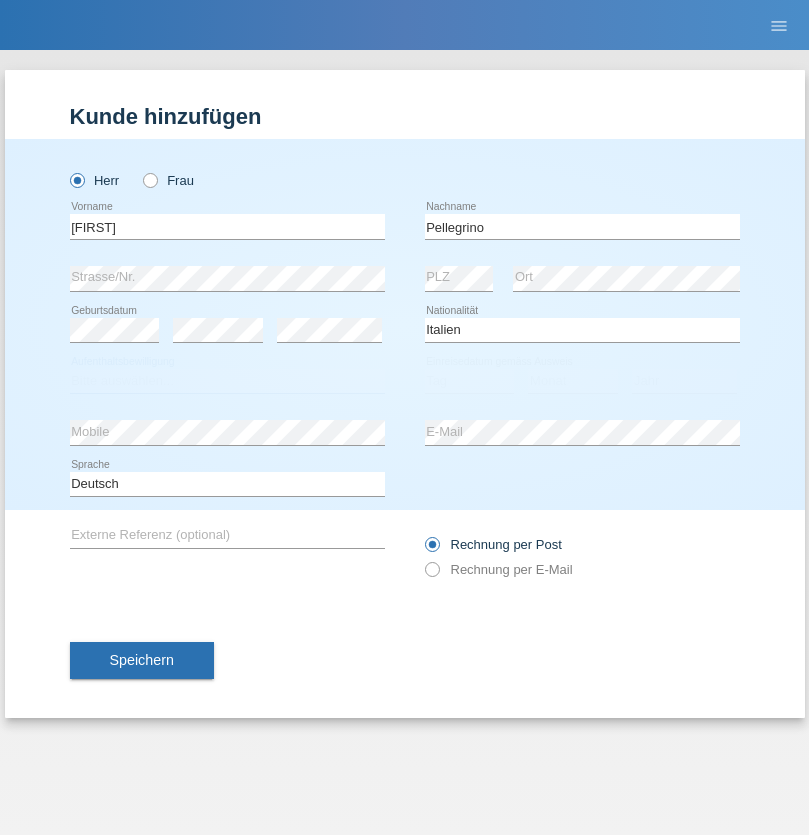 select on "C" 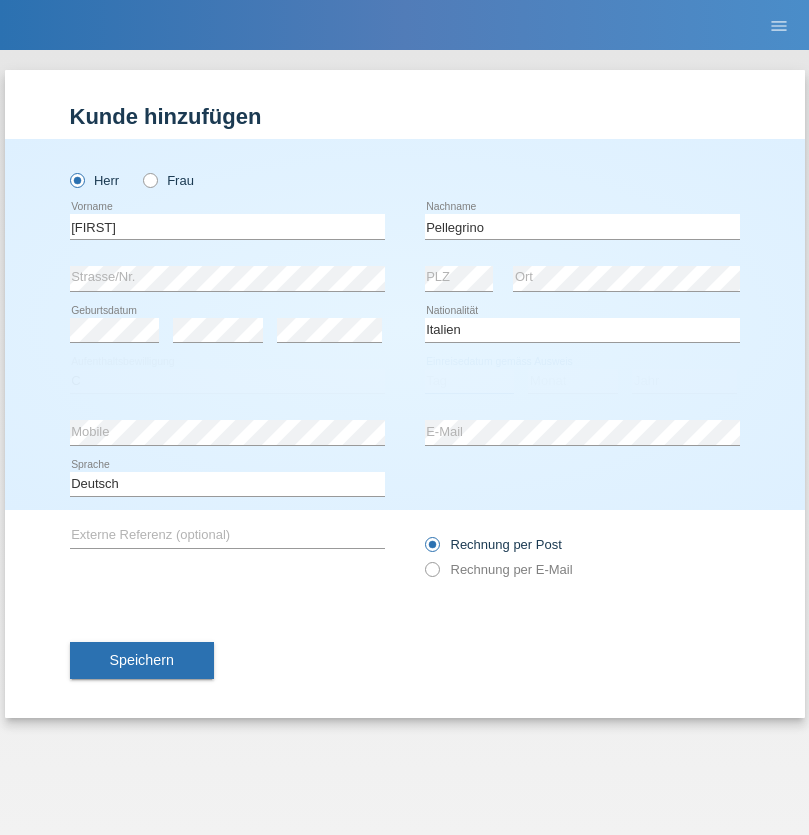 select on "07" 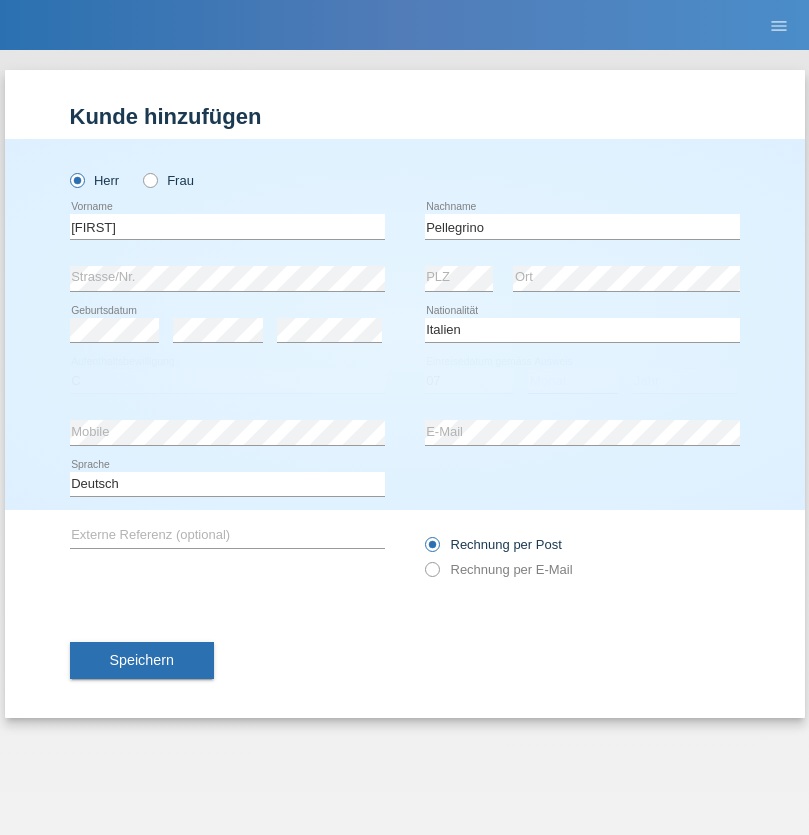 select on "07" 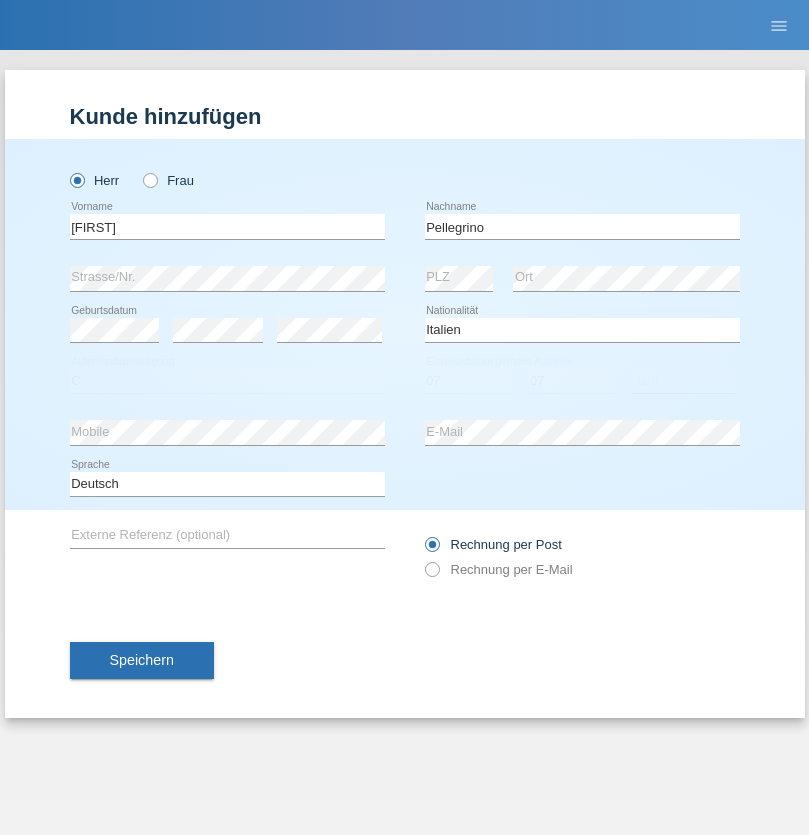 select on "2021" 